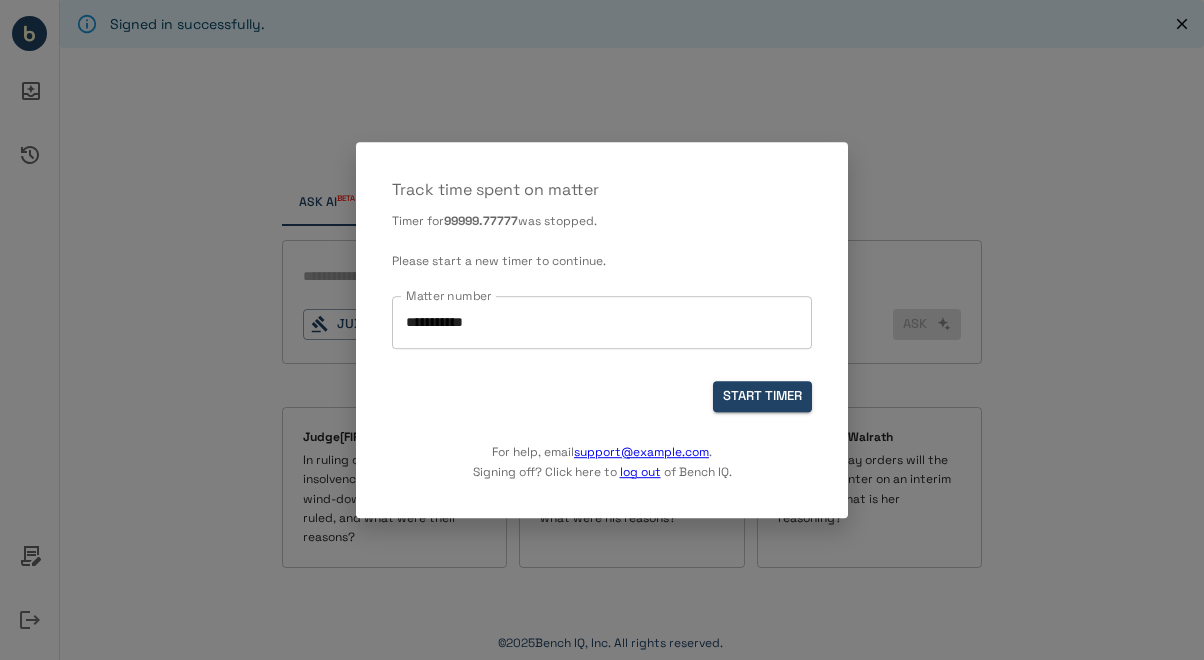 scroll, scrollTop: 0, scrollLeft: 0, axis: both 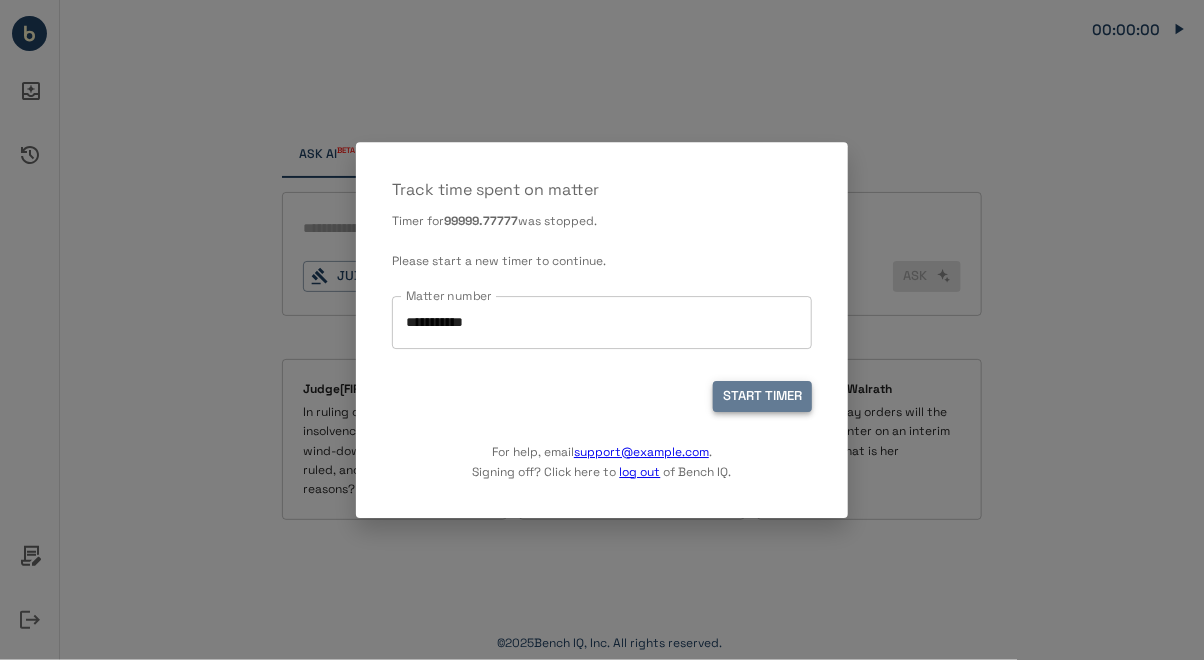 click on "START TIMER" at bounding box center [762, 396] 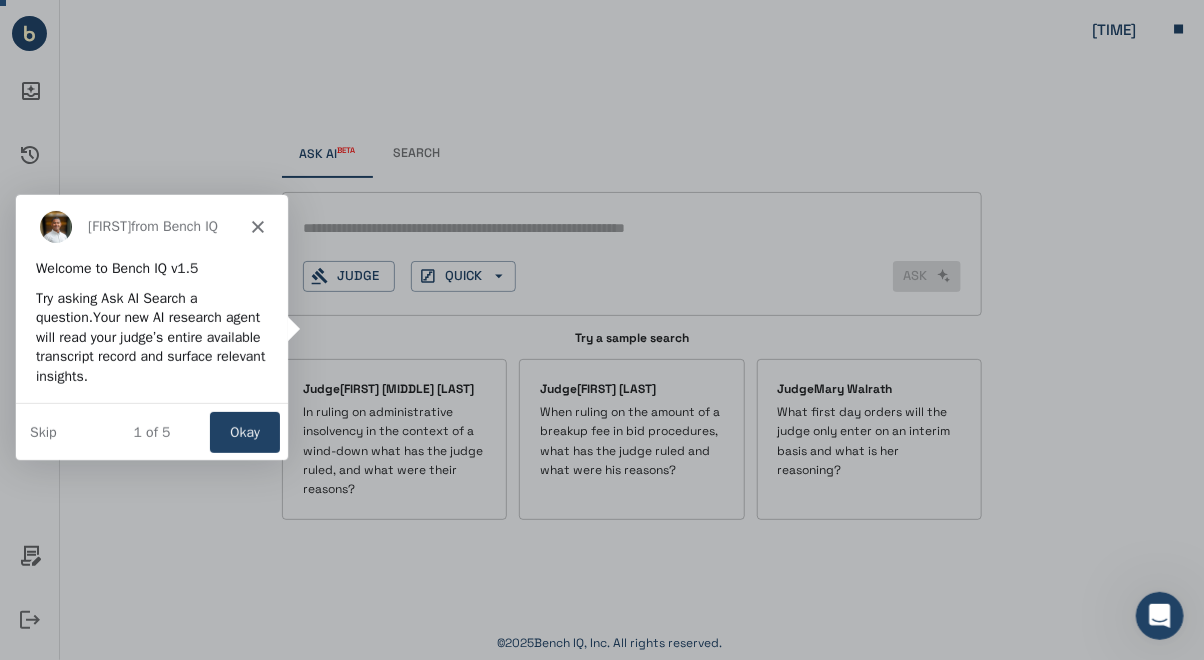 scroll, scrollTop: 0, scrollLeft: 0, axis: both 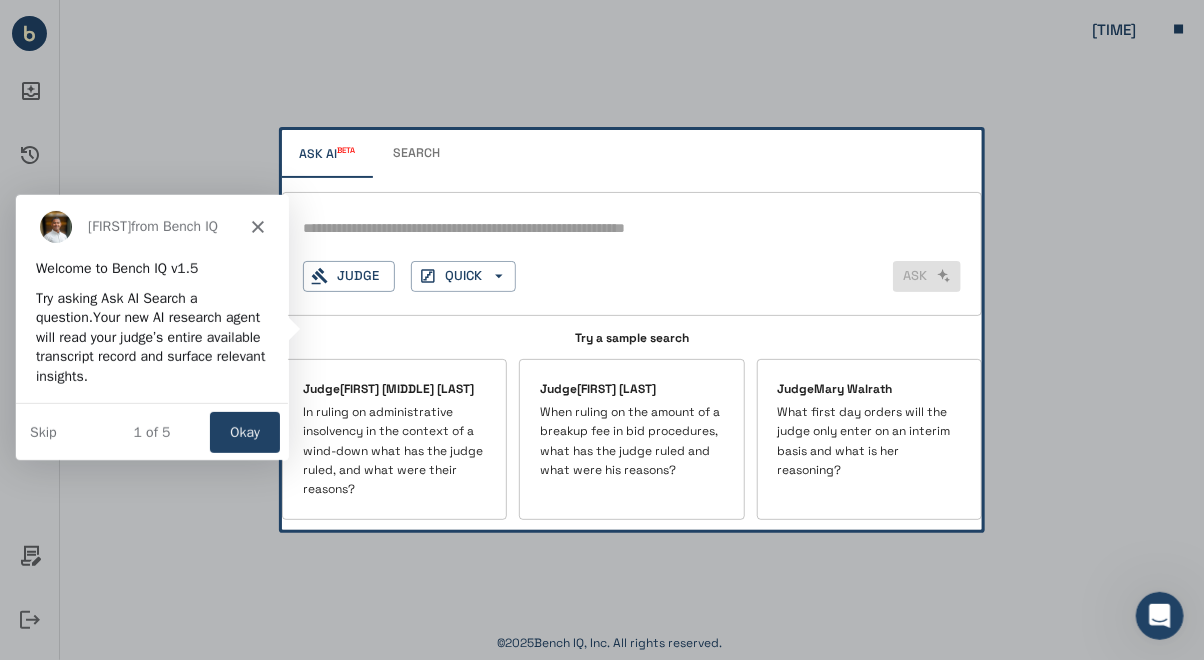 click at bounding box center [602, 330] 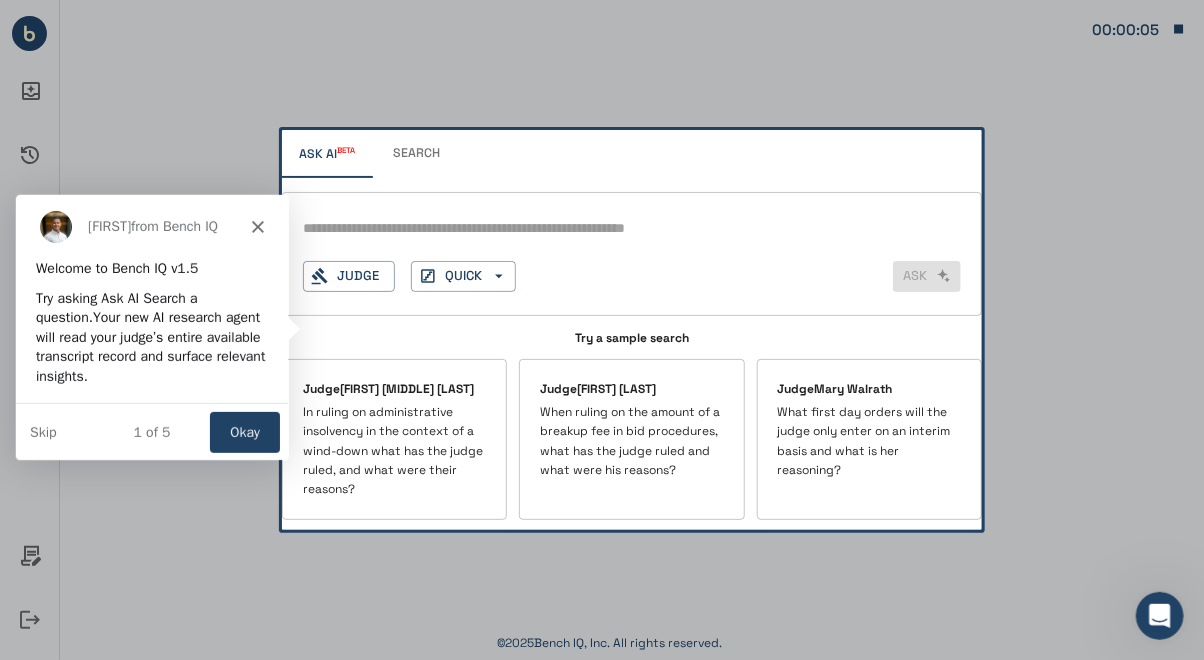 click at bounding box center [602, 330] 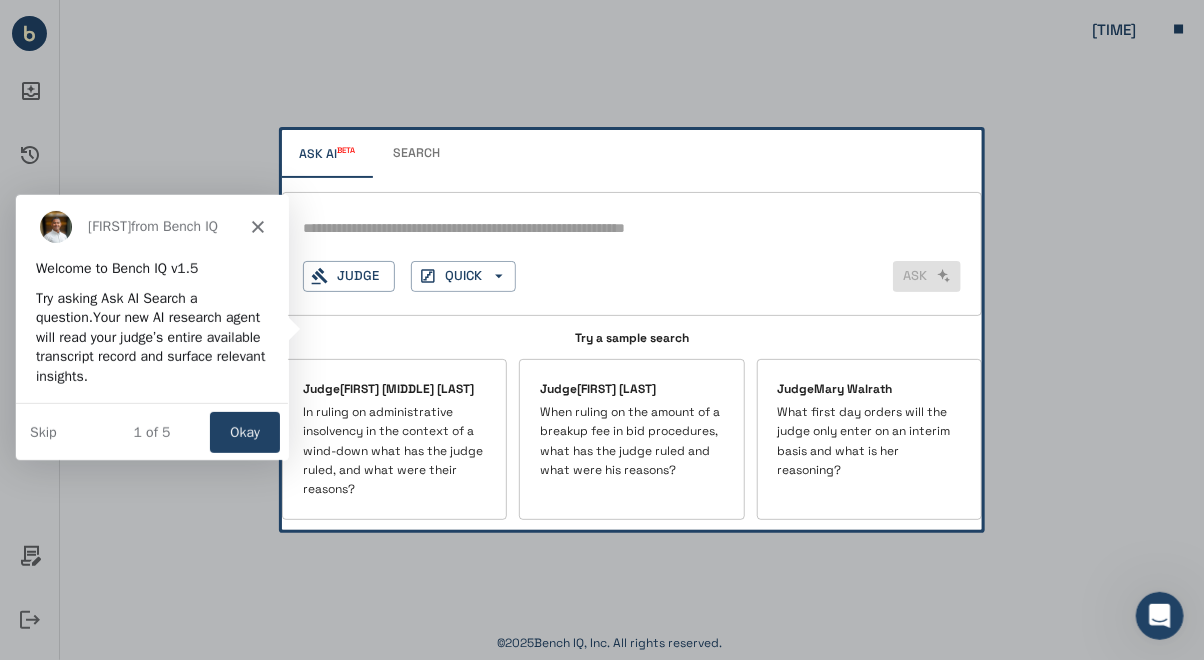 click at bounding box center [602, 330] 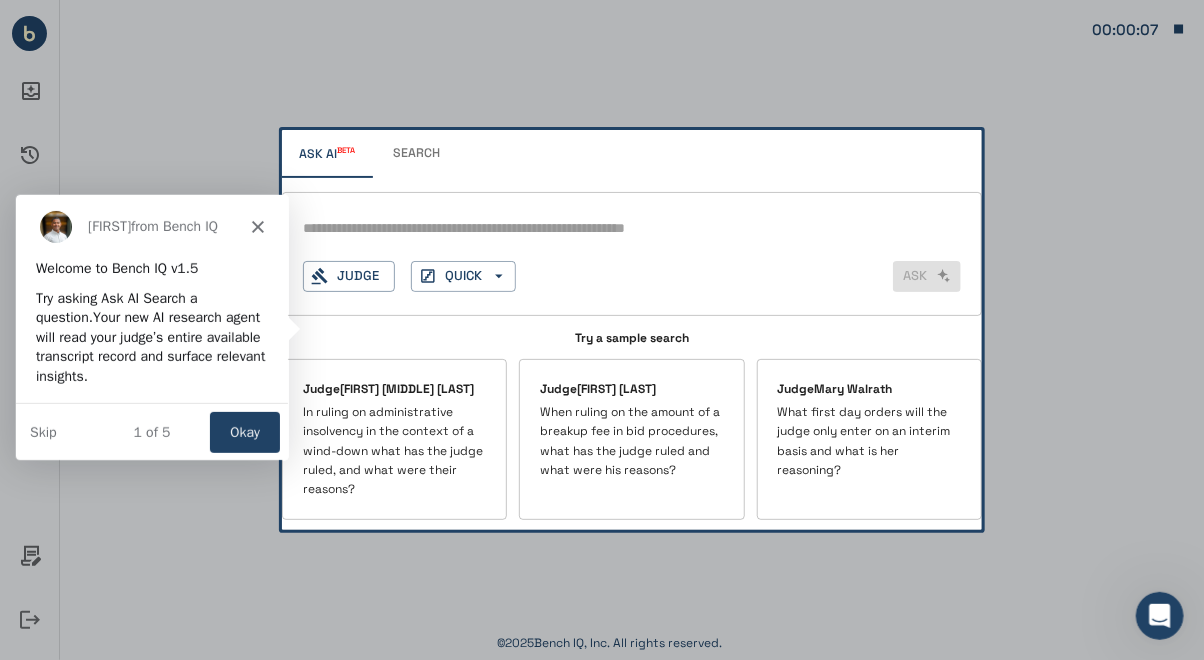 click at bounding box center [602, 330] 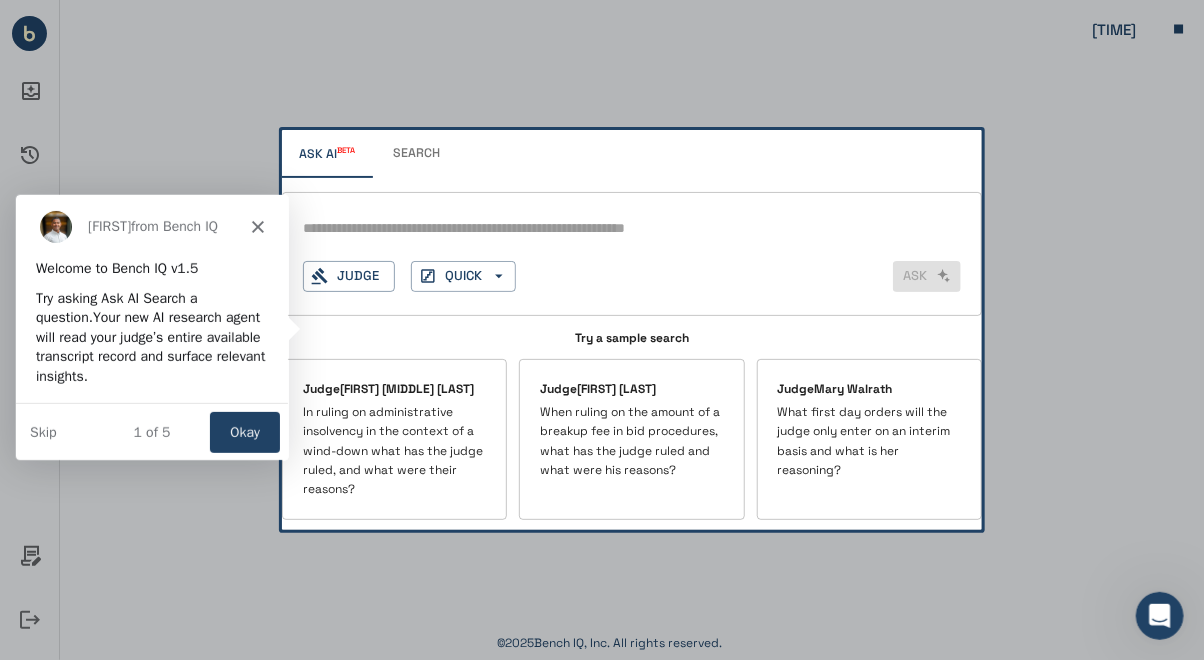 click 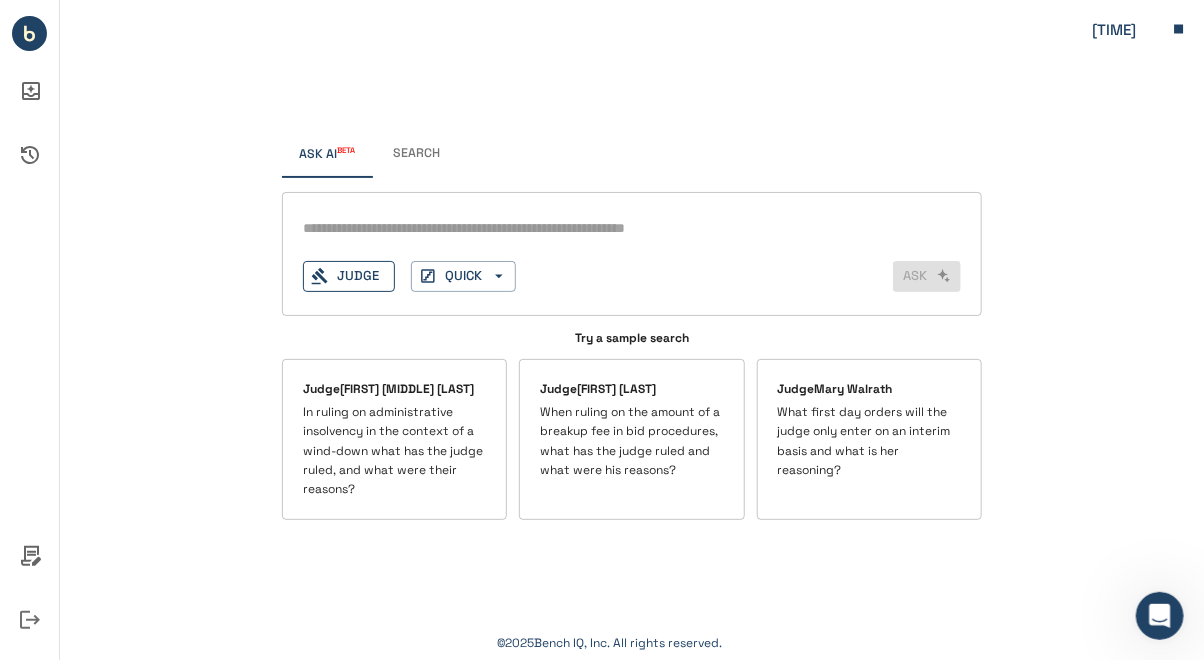 click on "Judge" at bounding box center (349, 276) 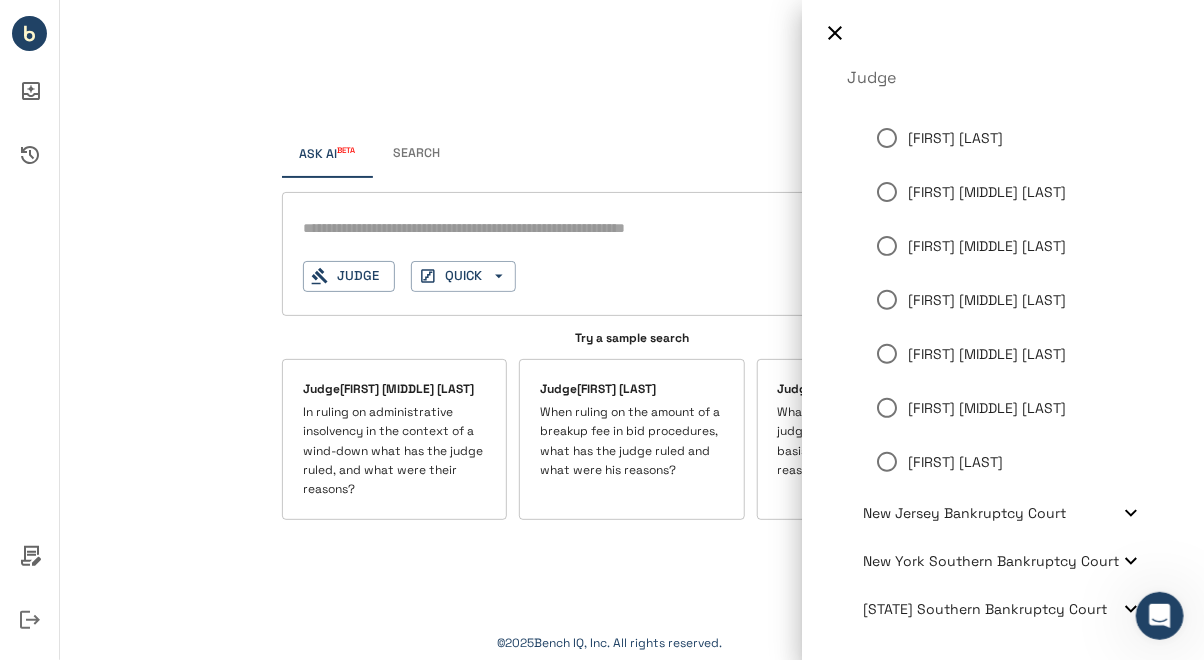 scroll, scrollTop: 200, scrollLeft: 0, axis: vertical 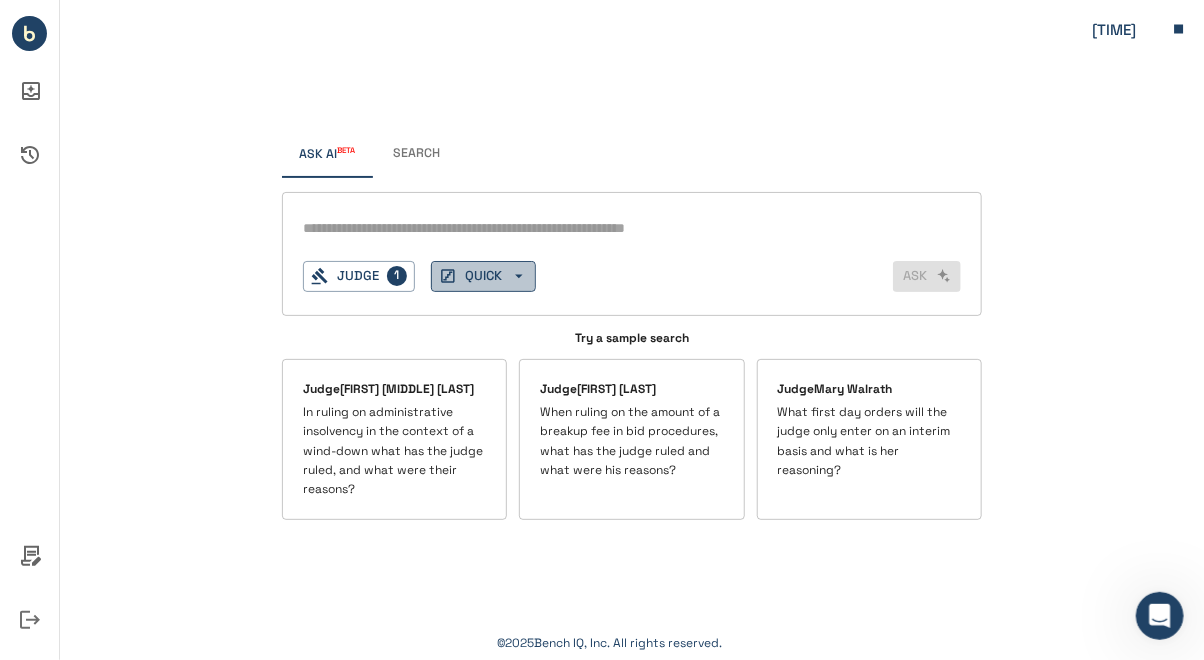 click on "QUICK" at bounding box center [483, 276] 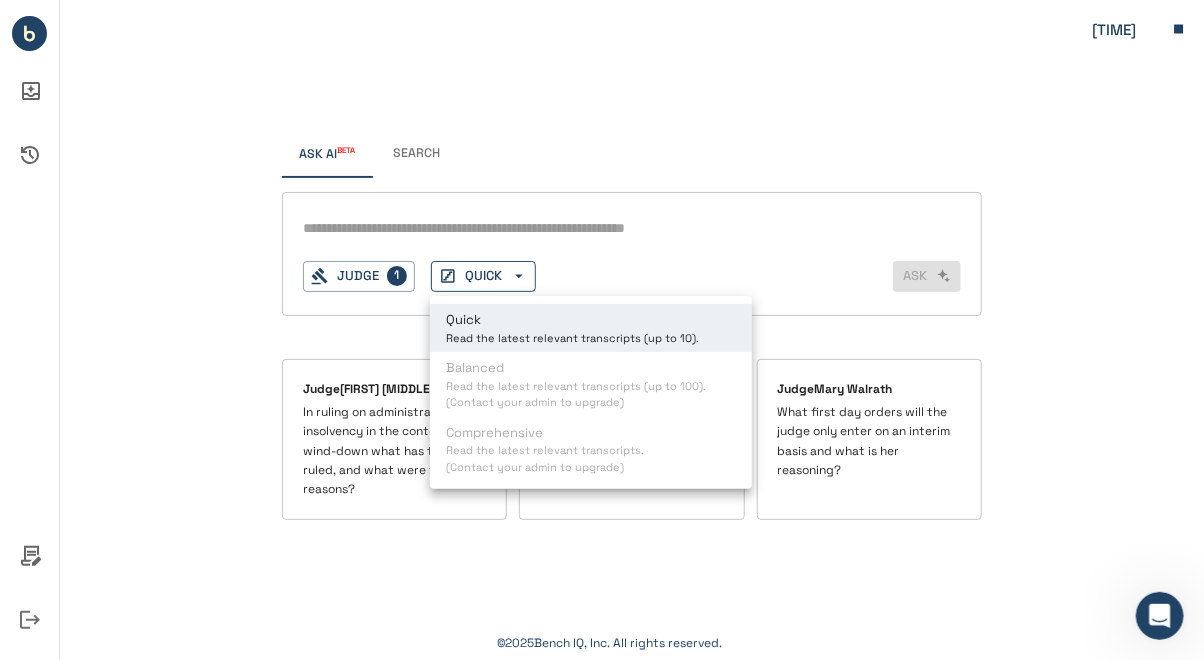 click at bounding box center [602, 330] 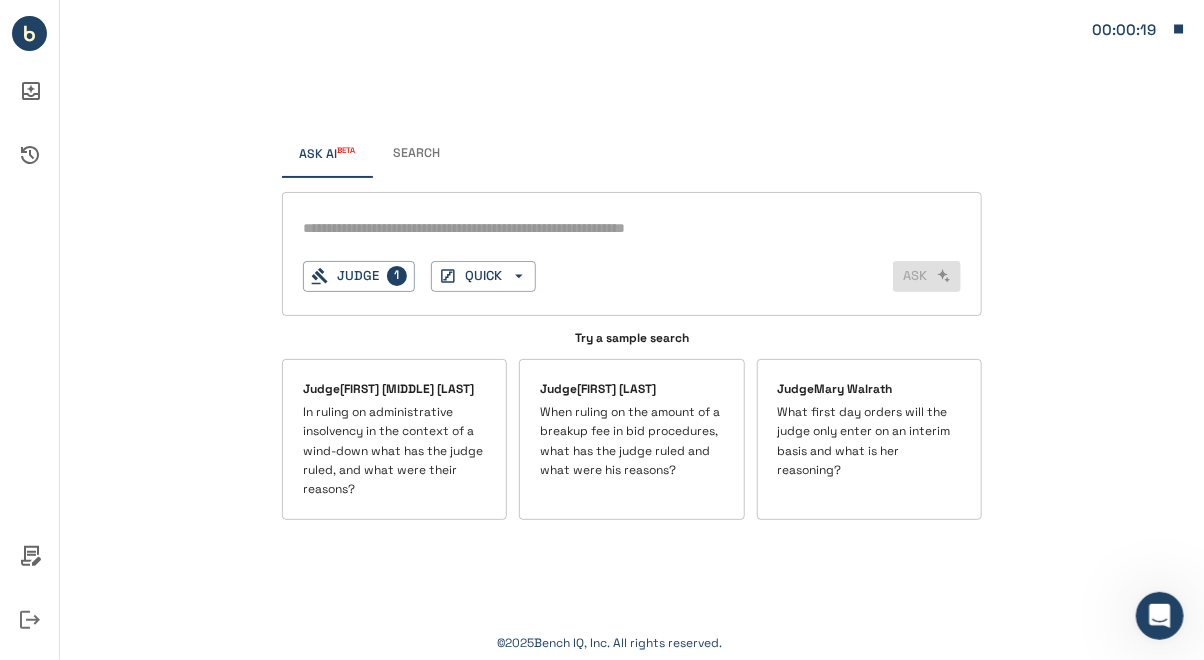 click on "Search" at bounding box center [417, 154] 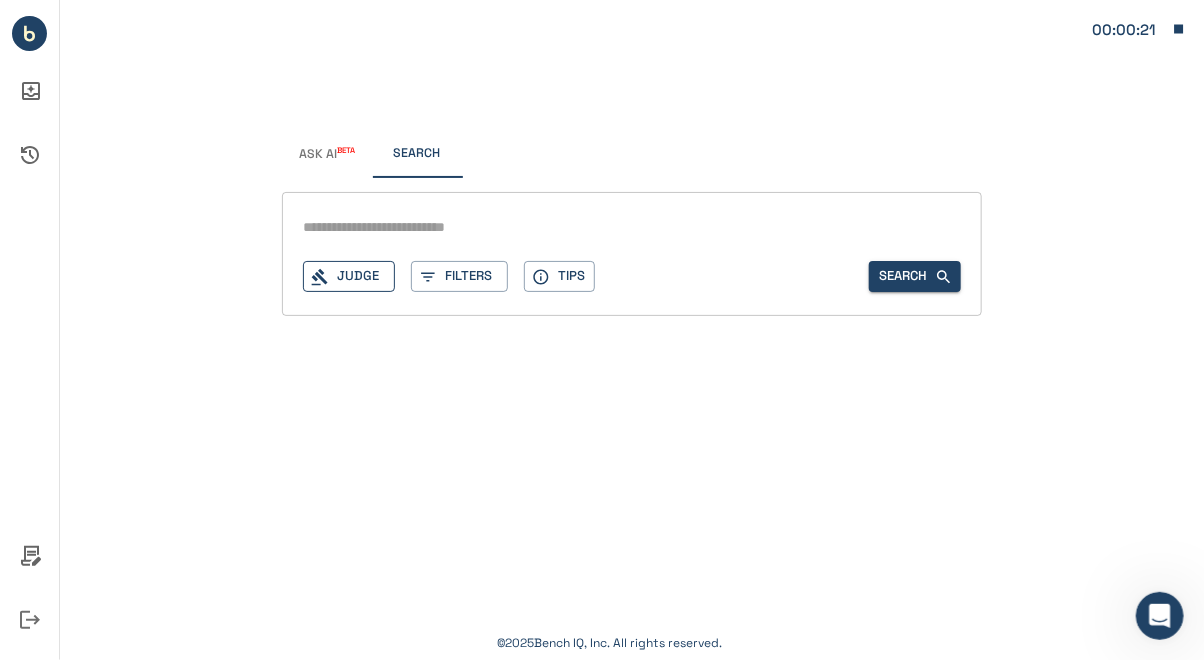 click on "Judge" at bounding box center [349, 276] 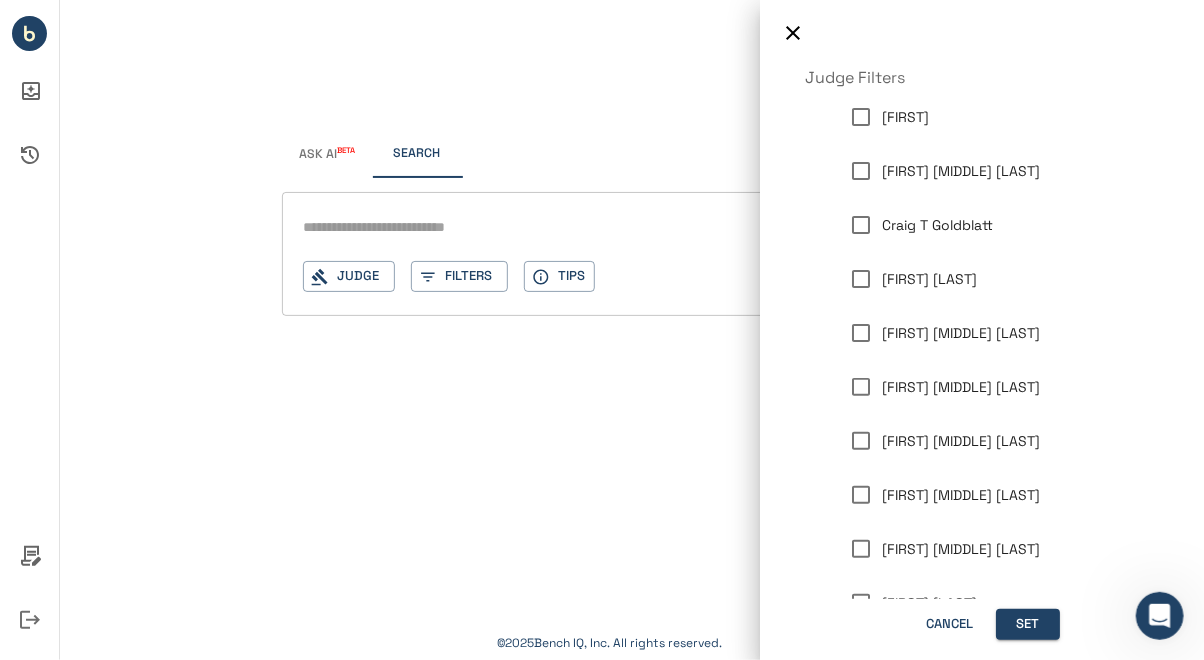 scroll, scrollTop: 200, scrollLeft: 0, axis: vertical 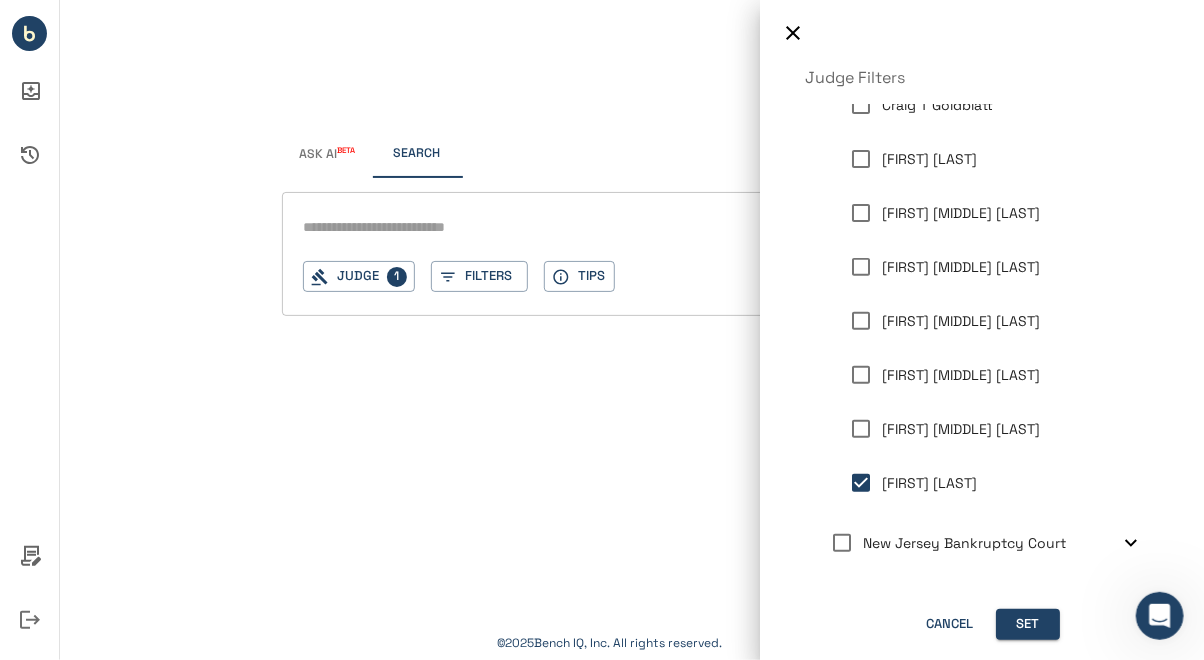 click at bounding box center (602, 330) 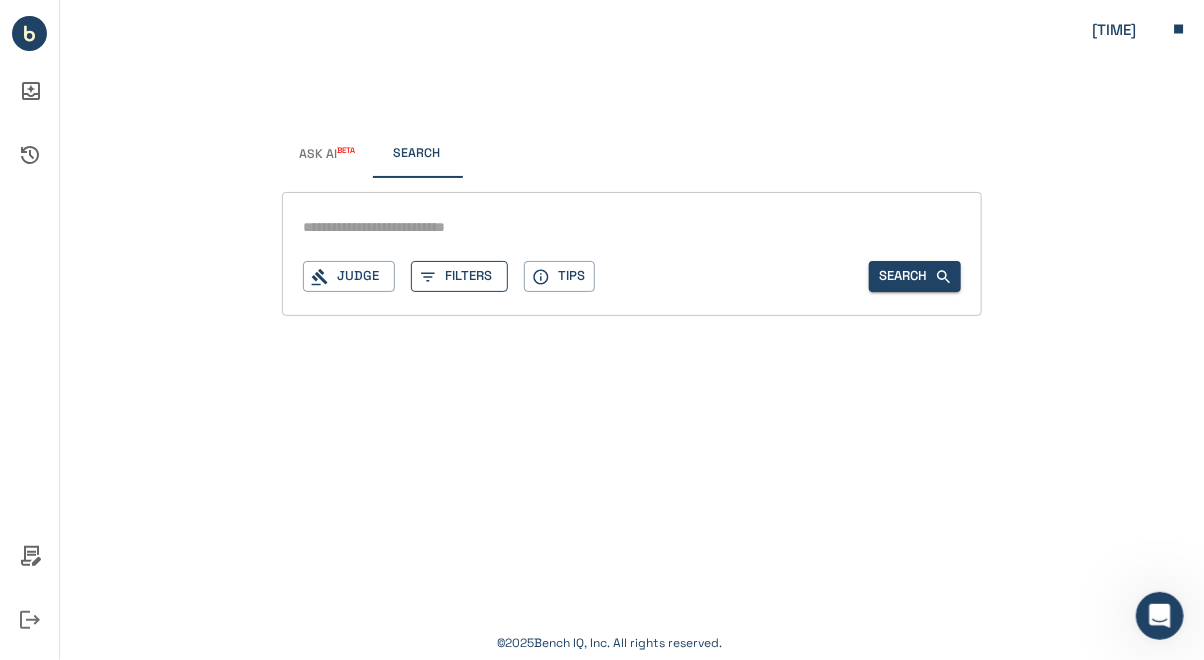 click on "Filters" at bounding box center (459, 276) 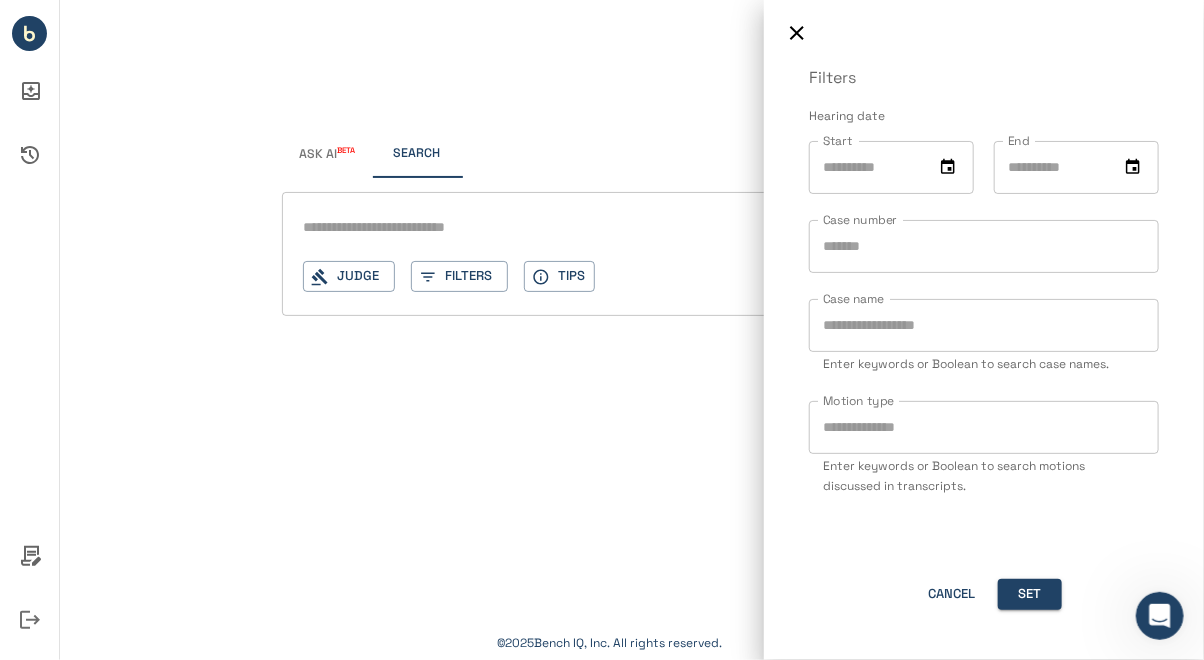 click 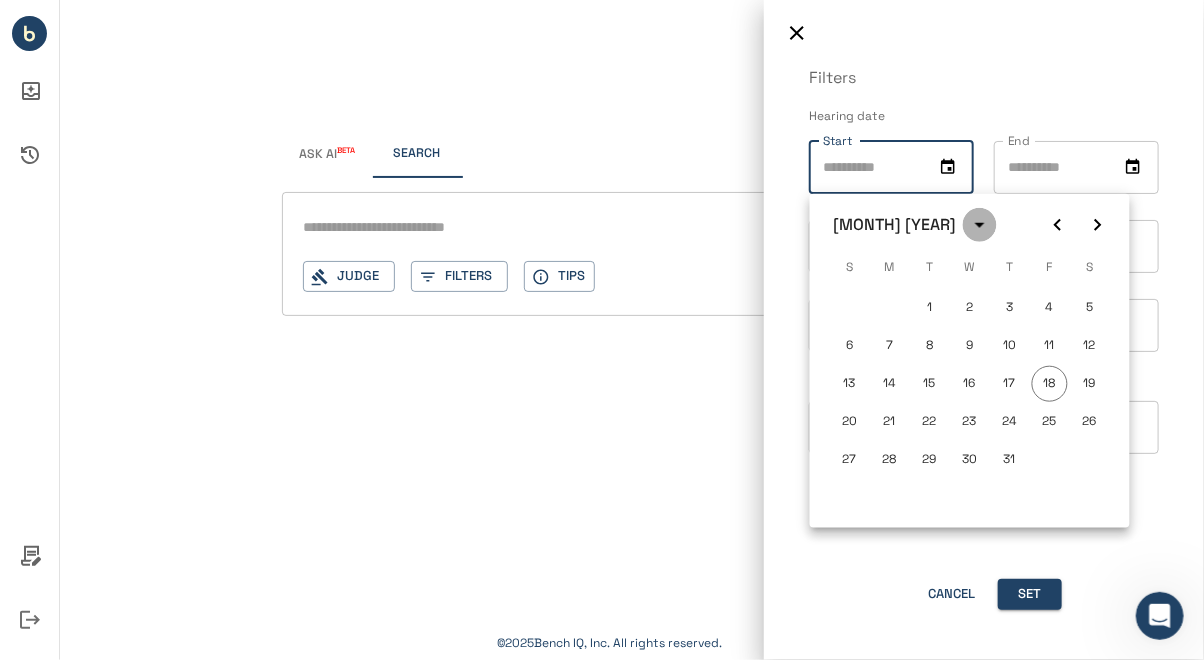 click 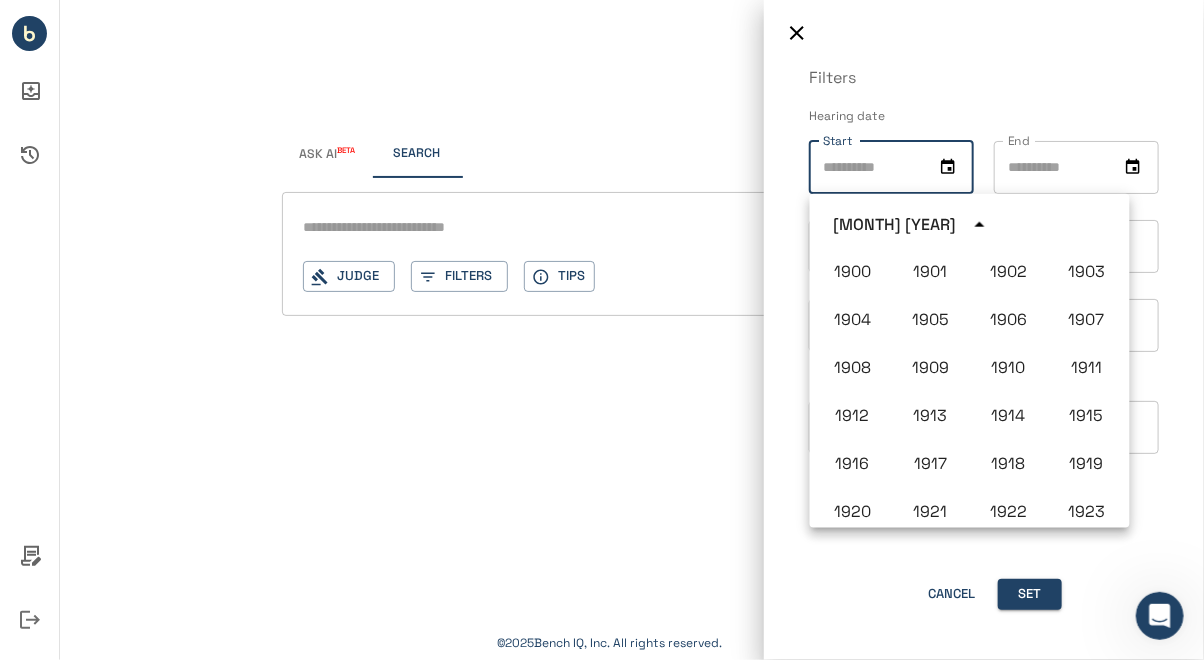 scroll, scrollTop: 1370, scrollLeft: 0, axis: vertical 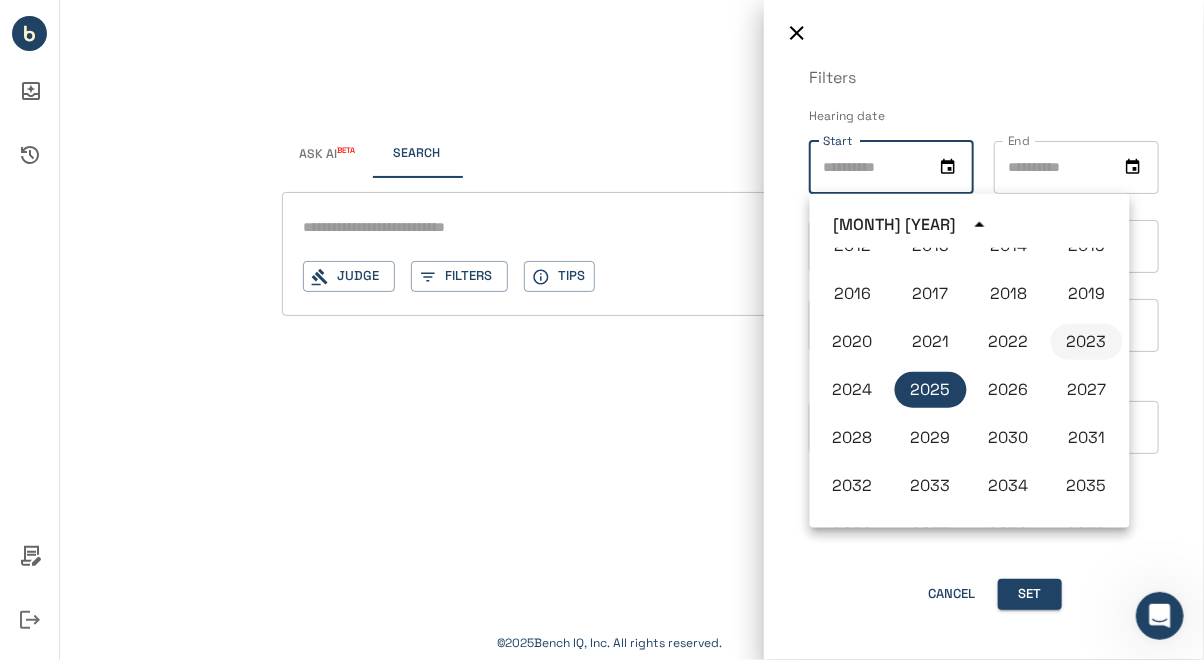 click on "2023" at bounding box center [1087, 342] 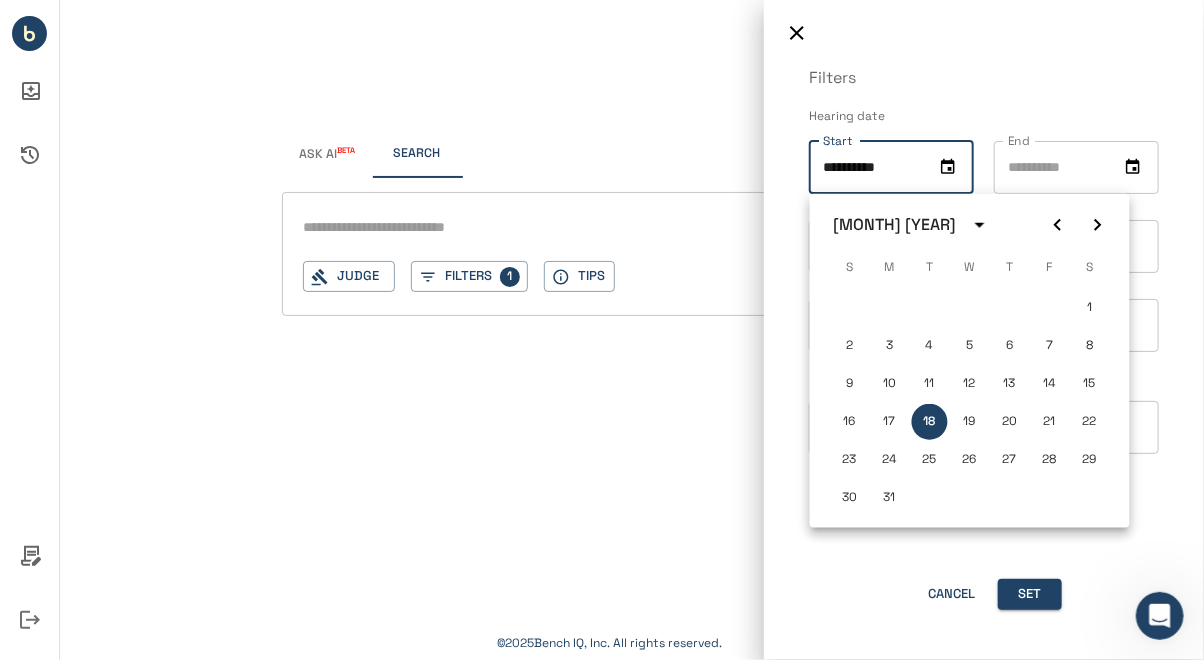 click 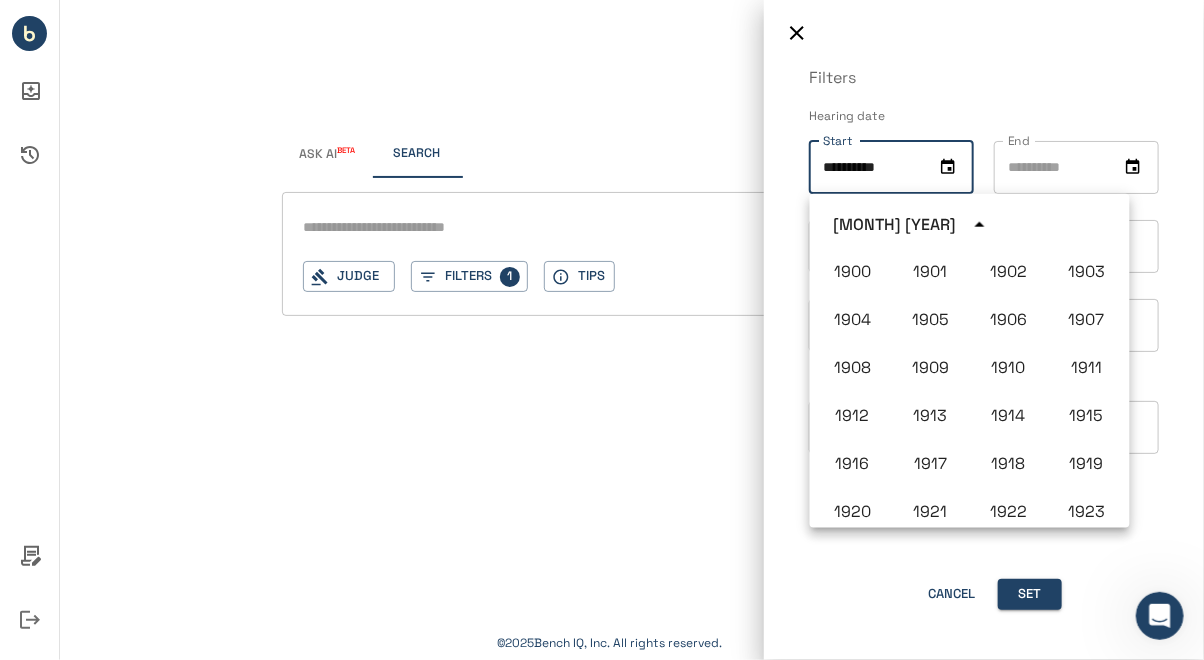 scroll, scrollTop: 1323, scrollLeft: 0, axis: vertical 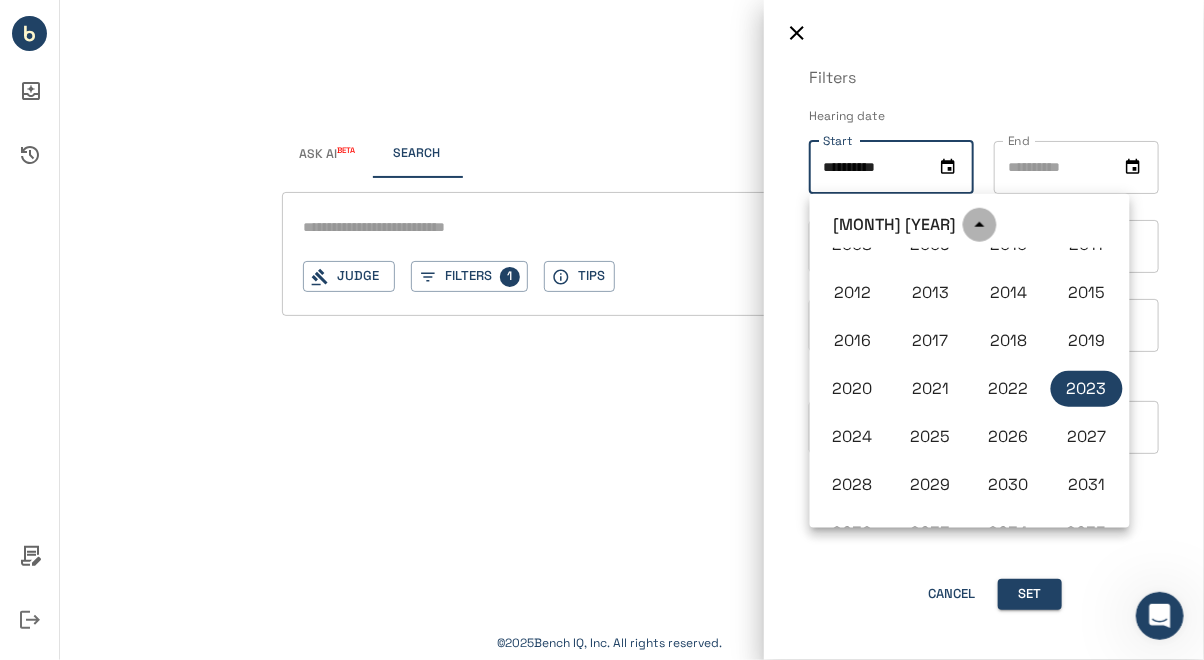 click 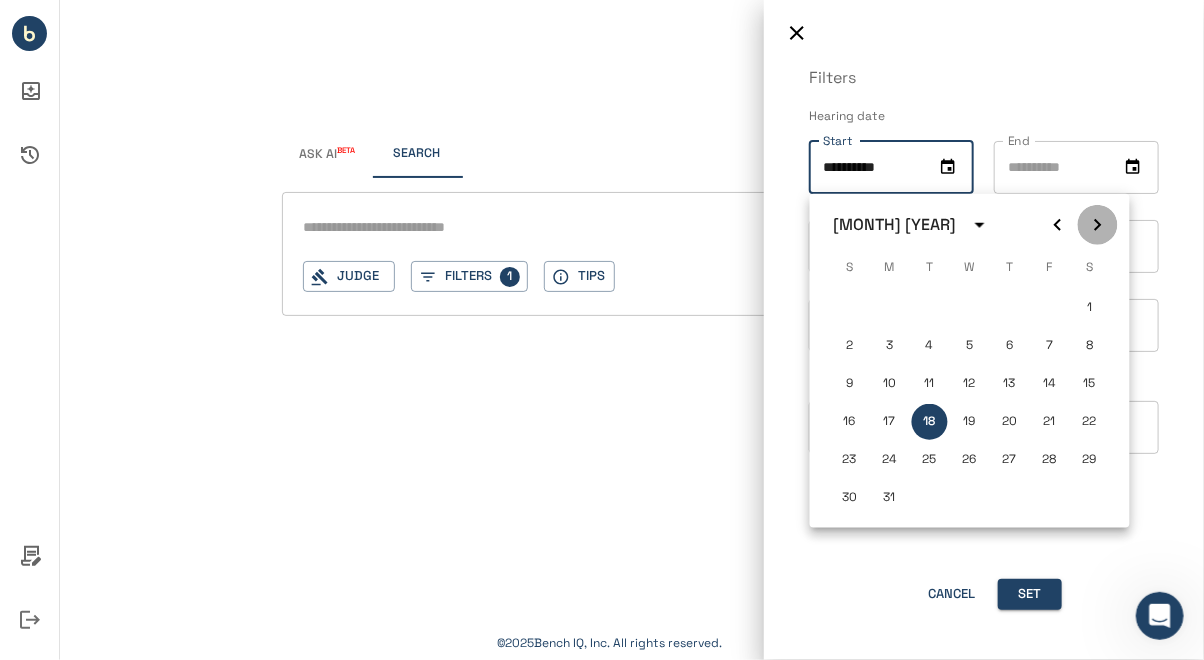 click 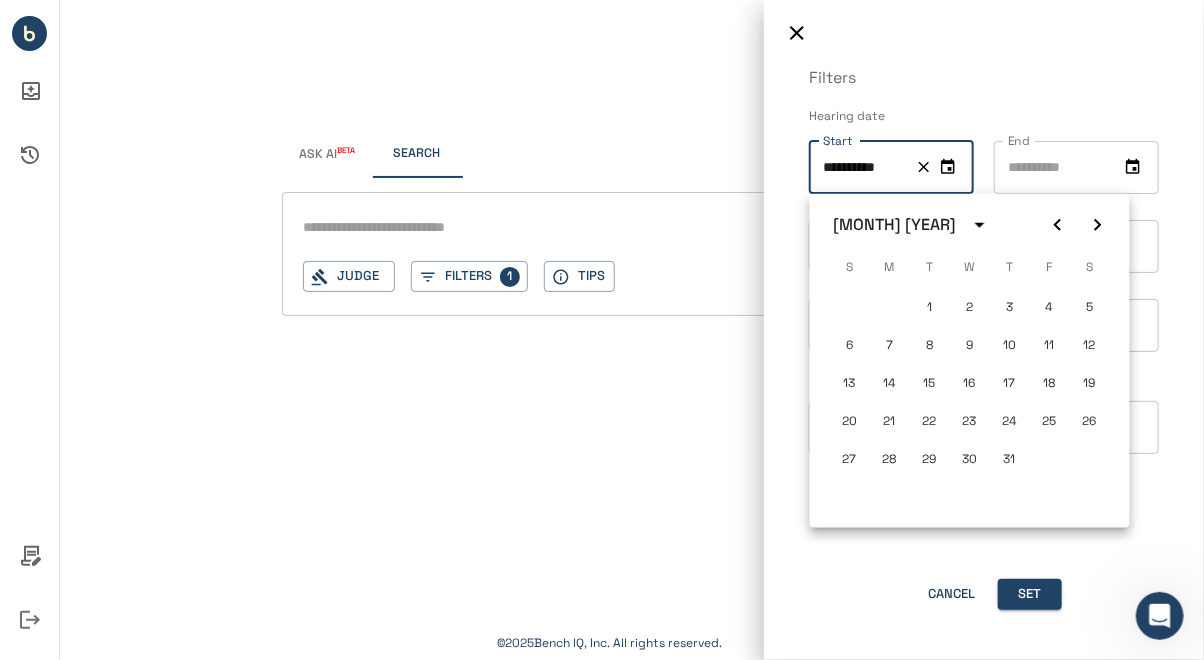 click 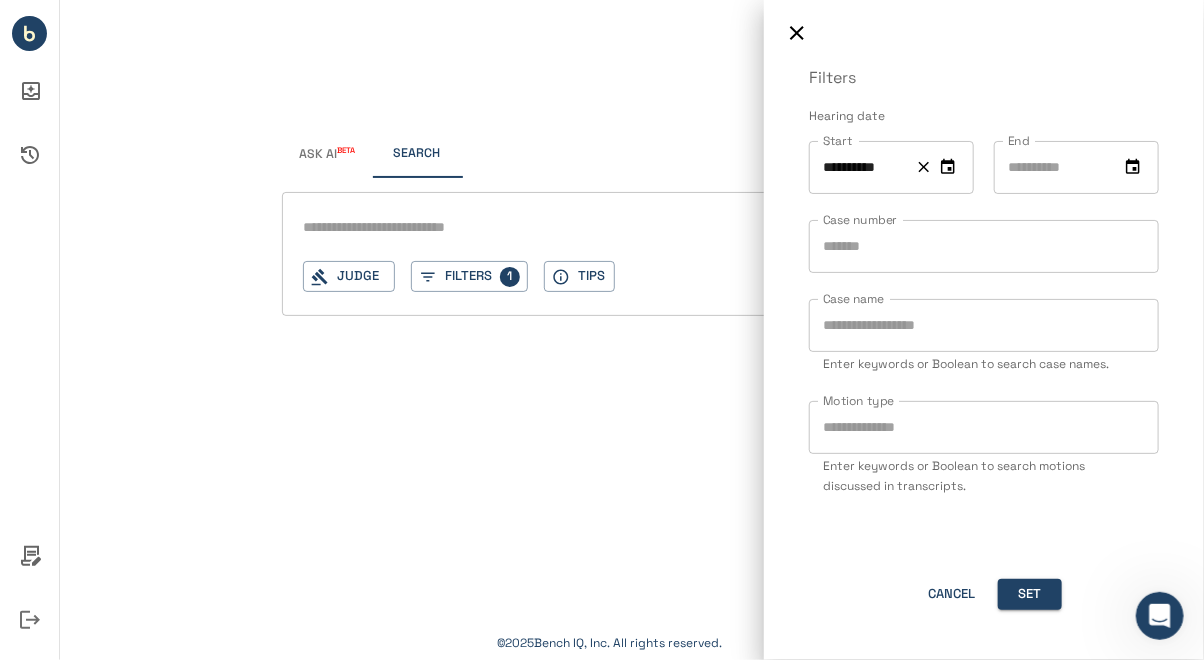 click 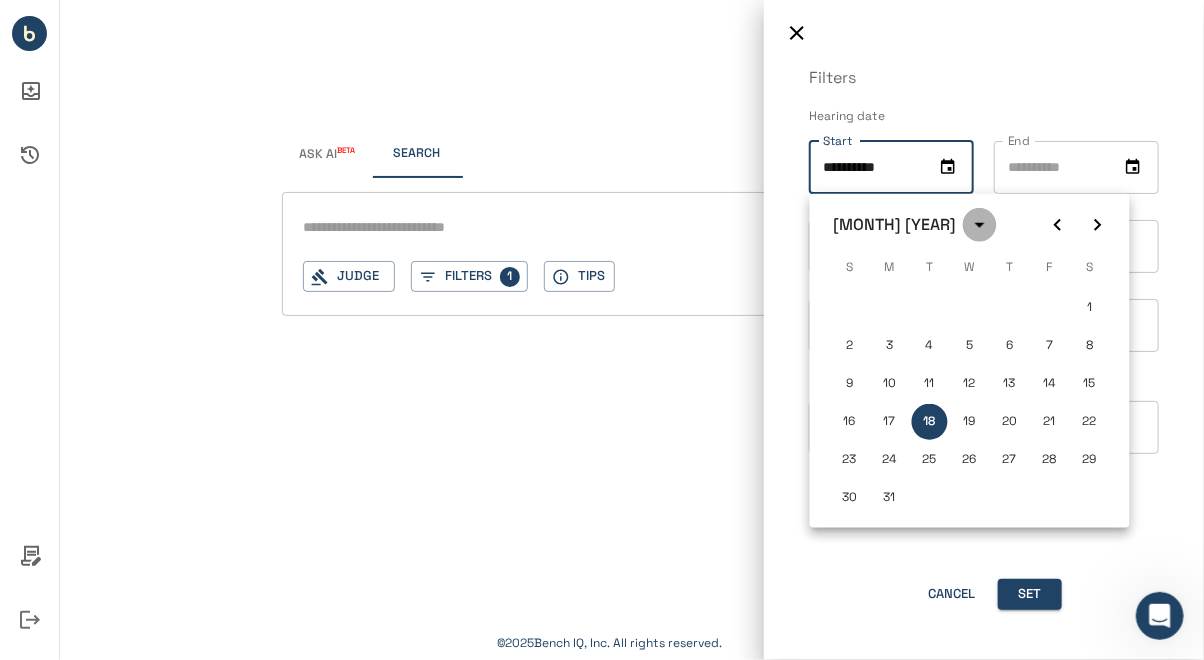 click 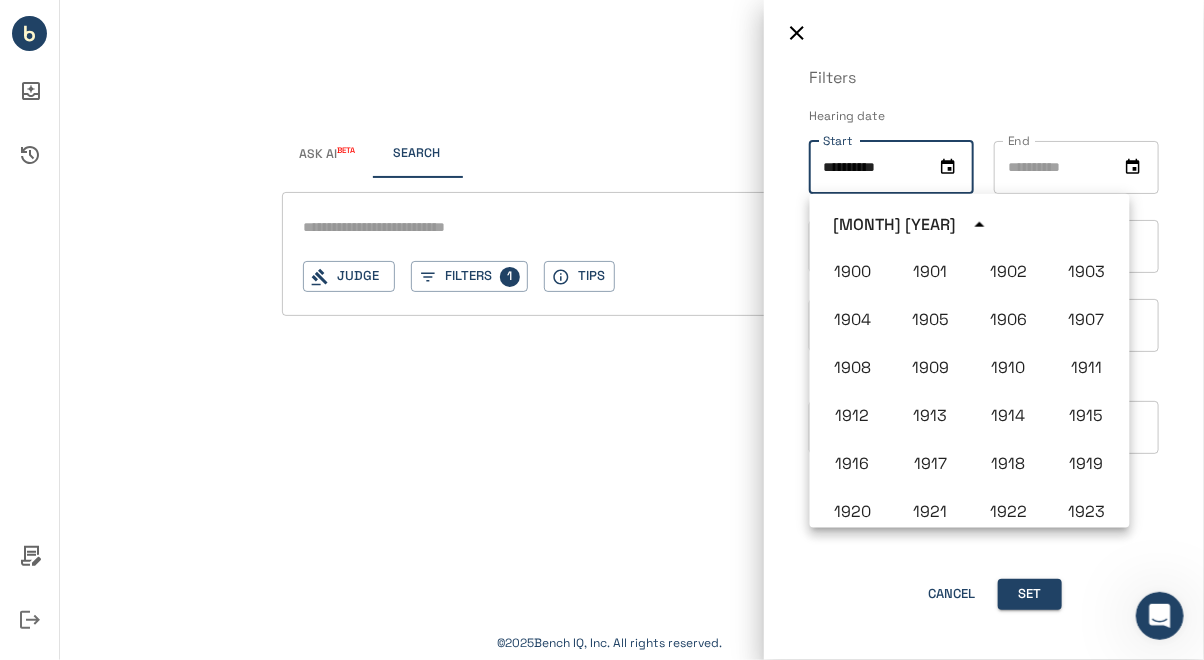 scroll, scrollTop: 1323, scrollLeft: 0, axis: vertical 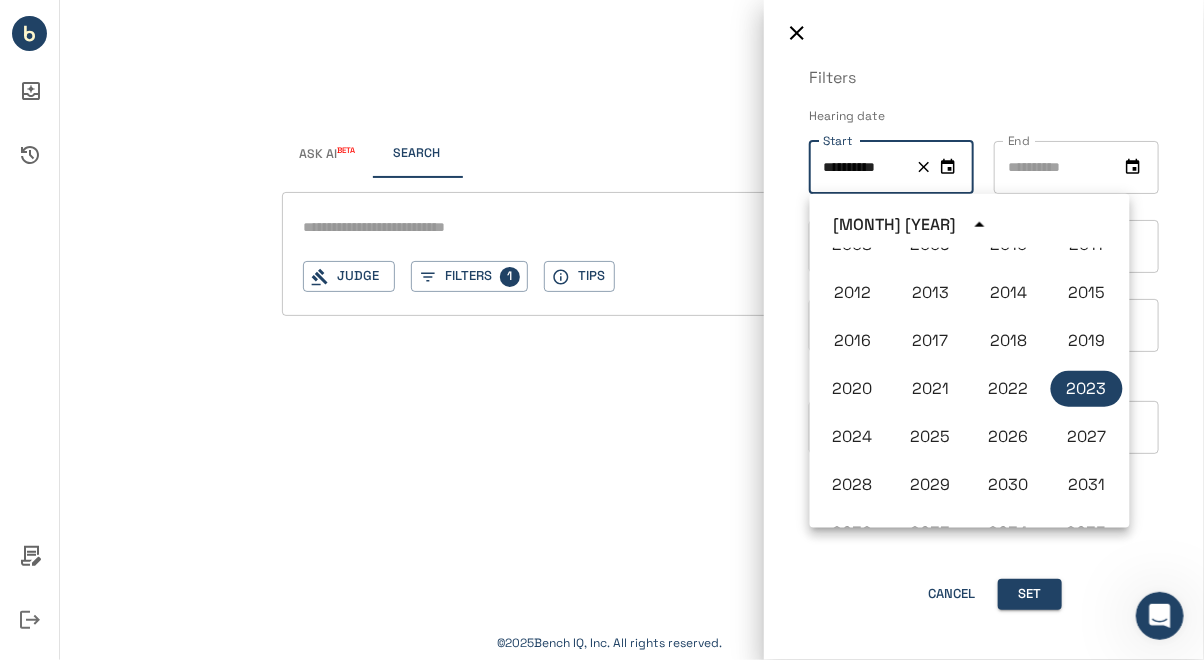 click on "**********" at bounding box center [856, 167] 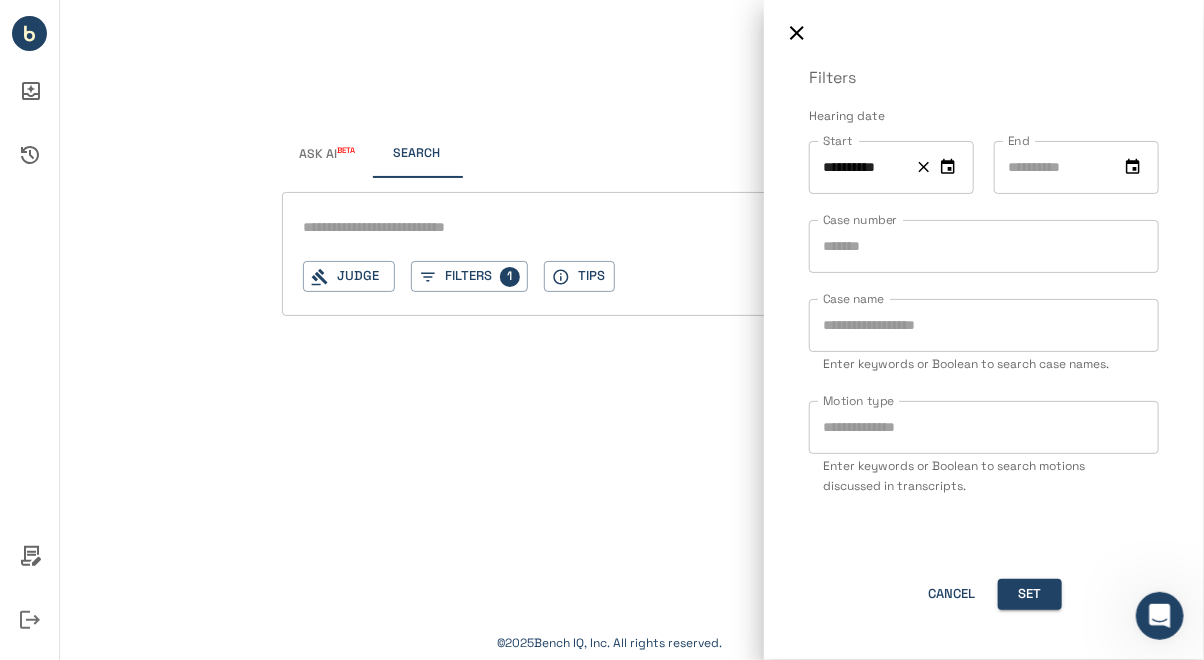 type 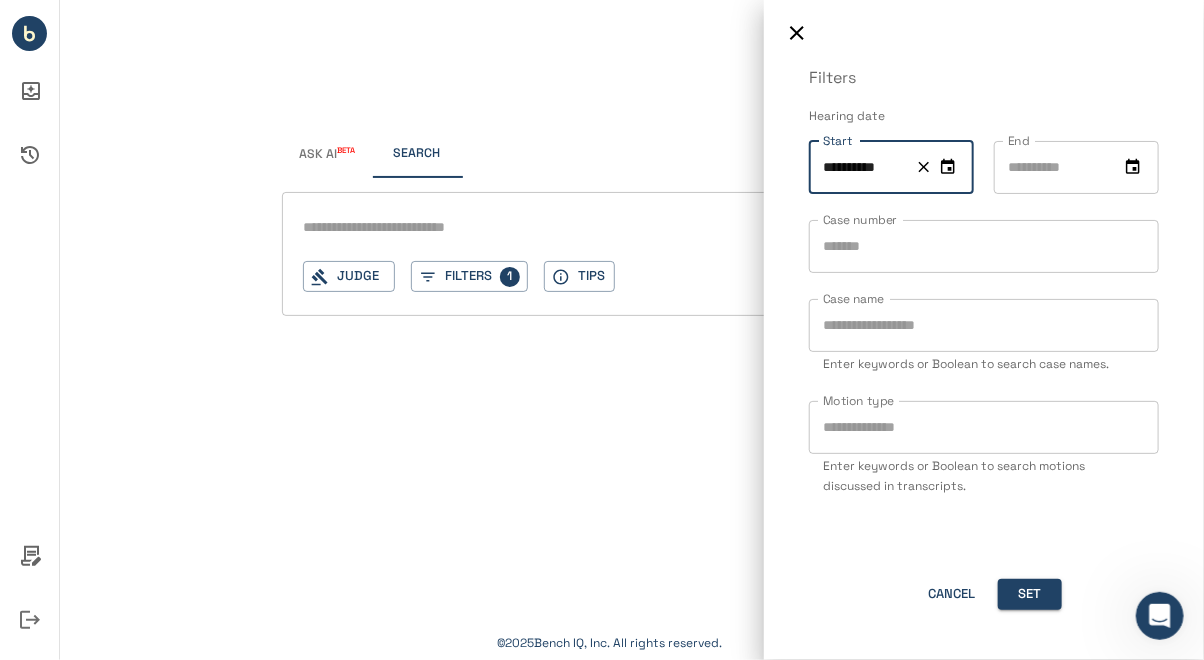 click on "**********" at bounding box center (856, 167) 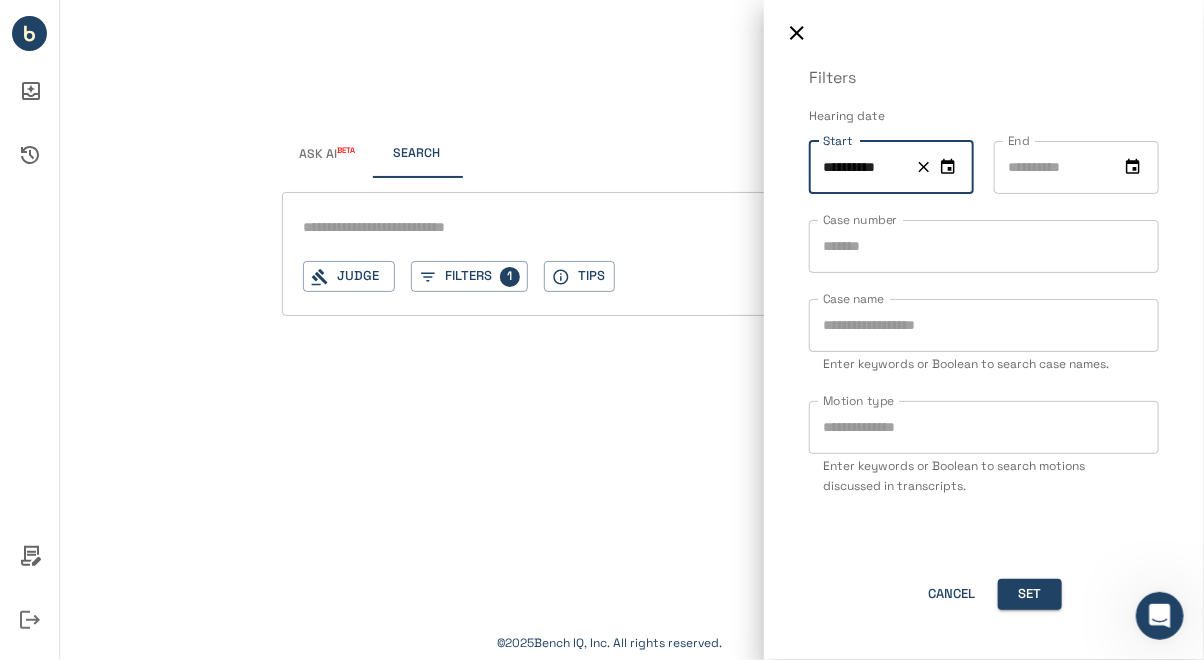 click 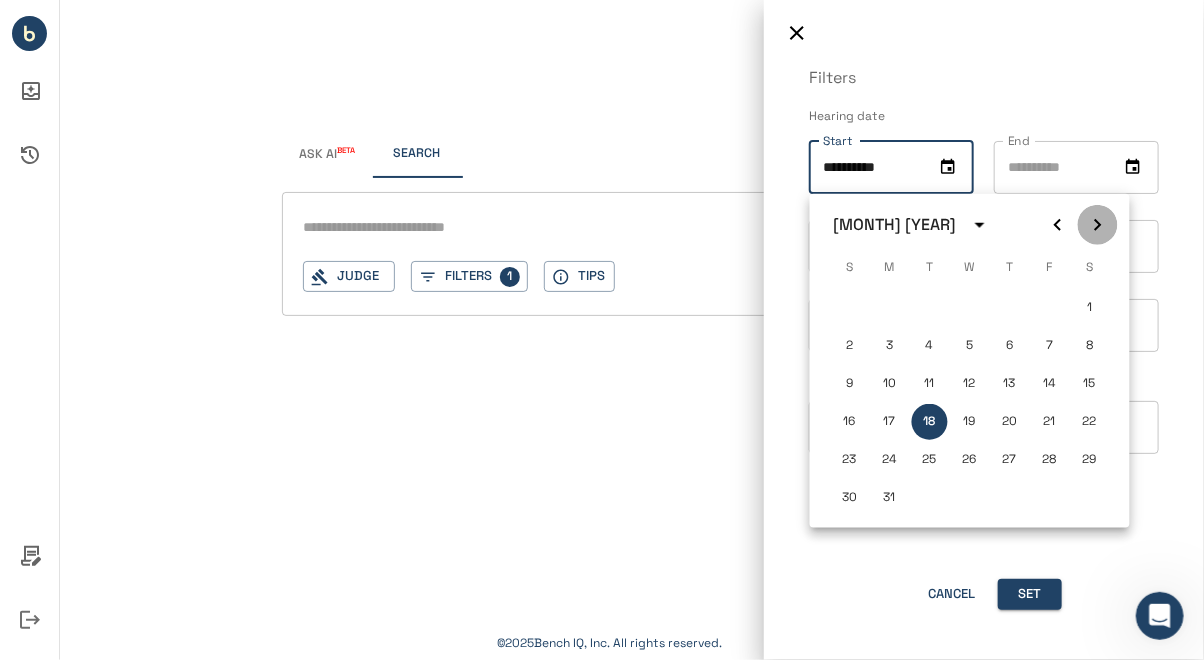 click 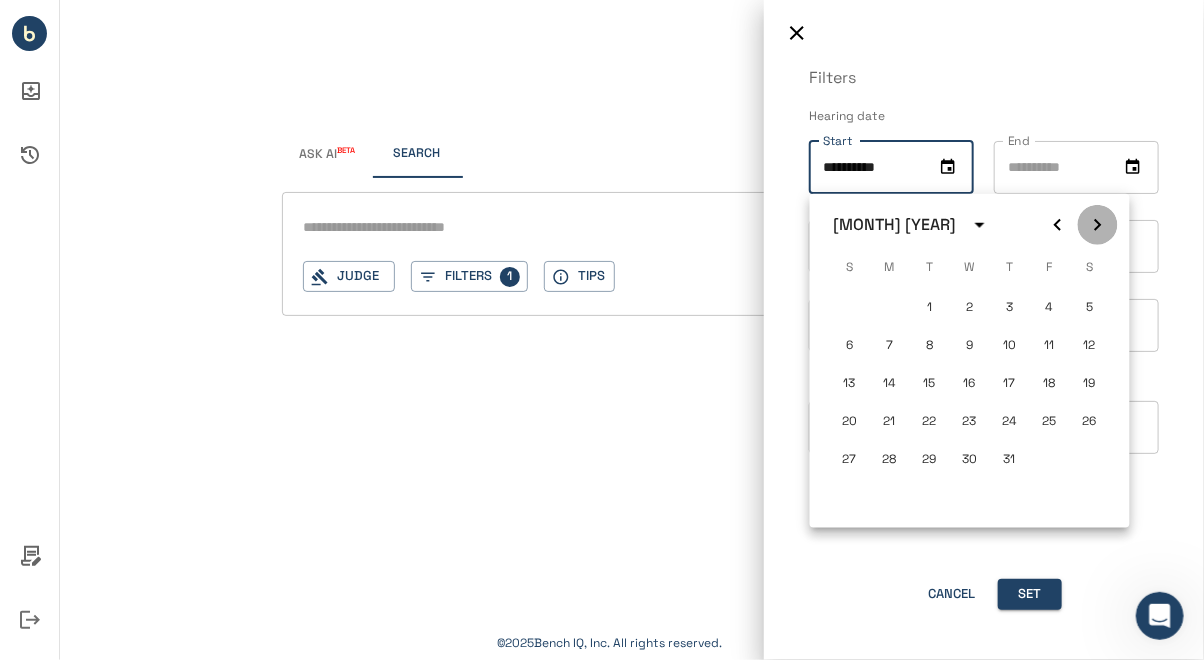 click 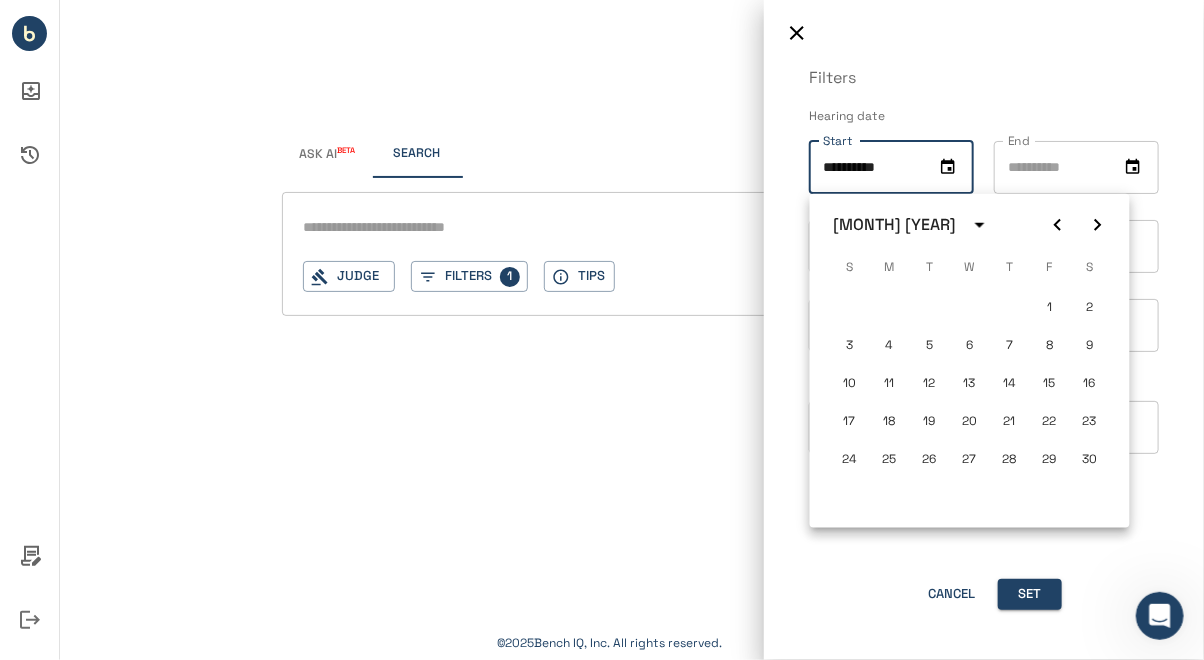 click 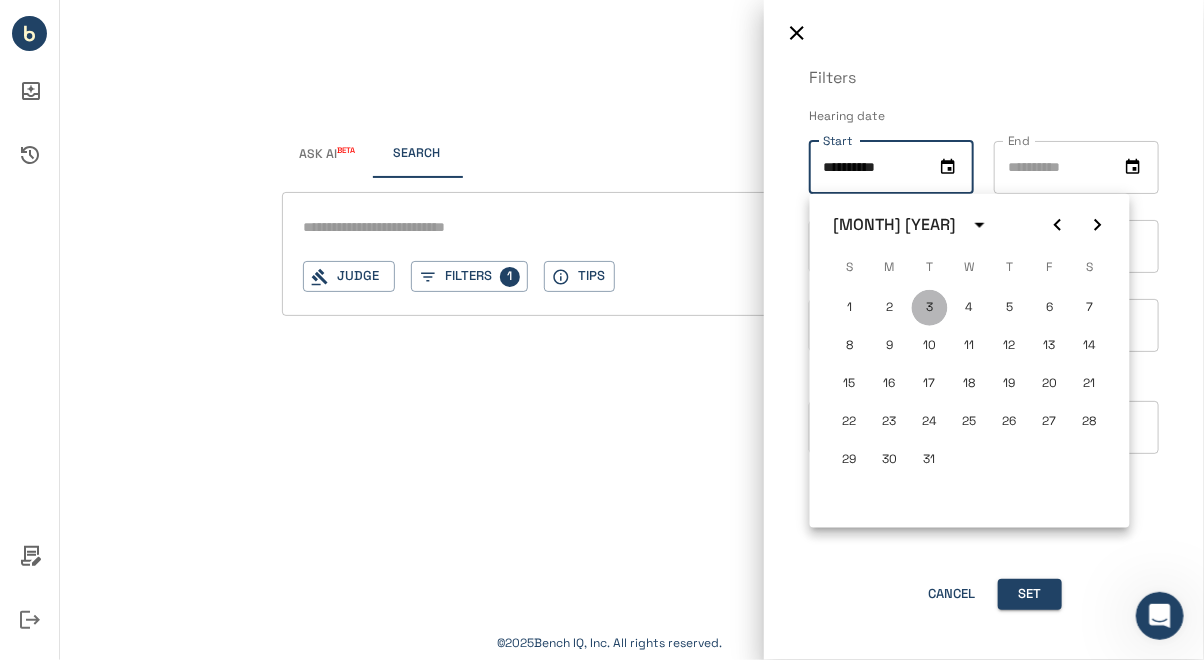 click on "3" at bounding box center [930, 308] 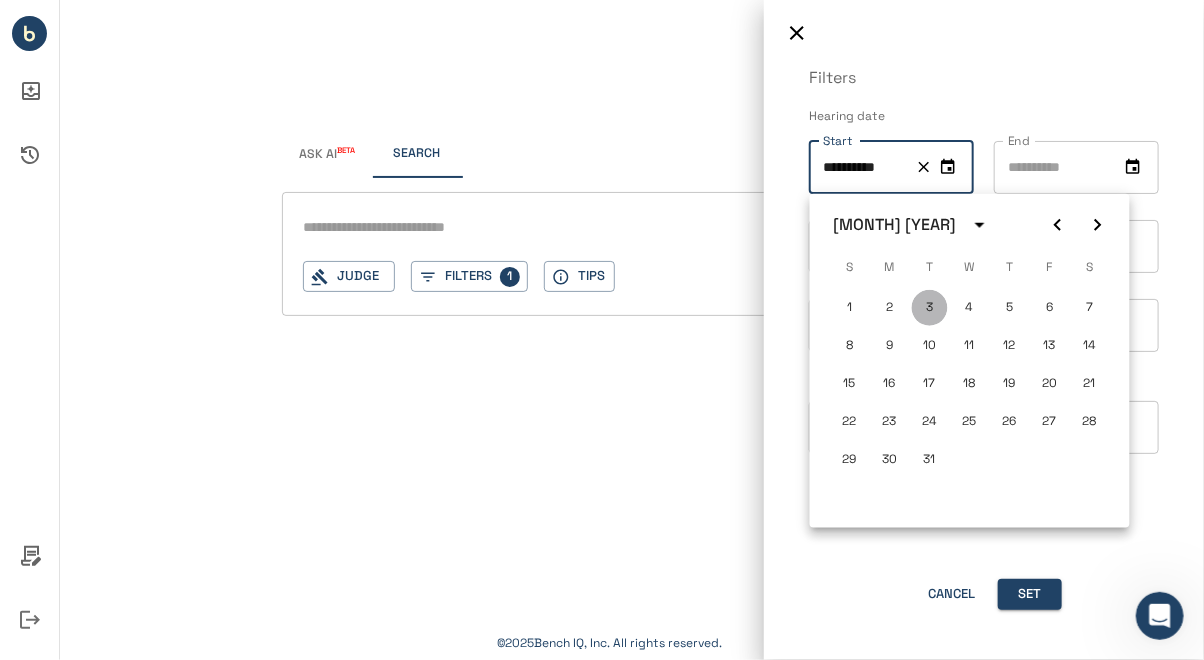 type on "**********" 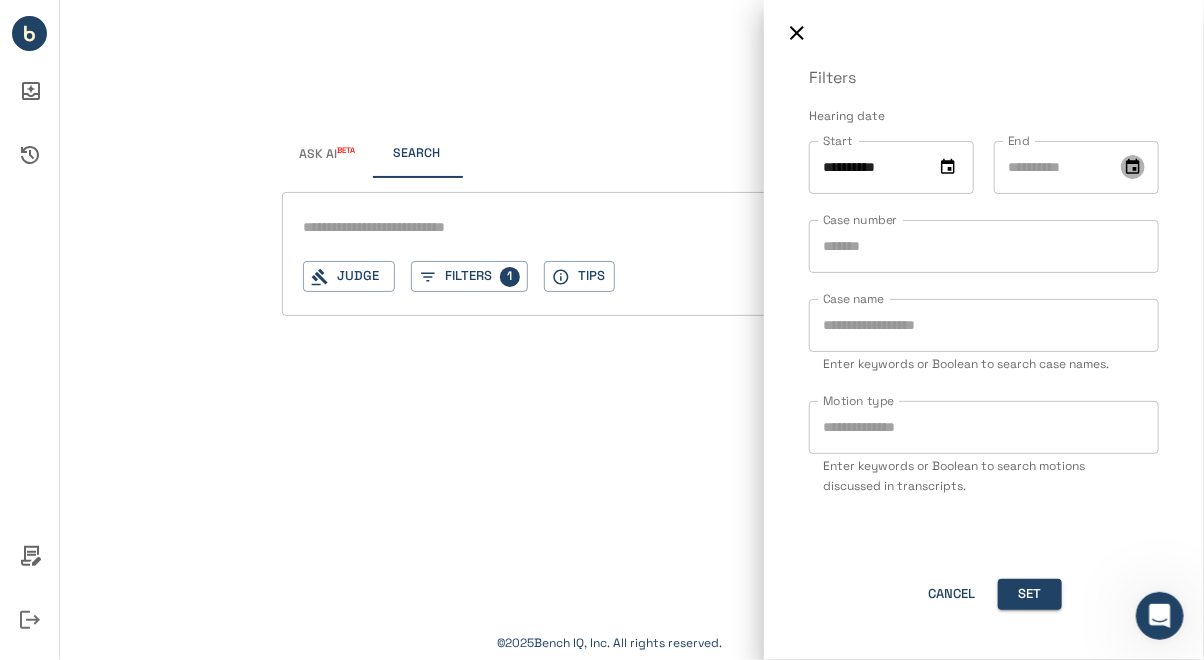 click 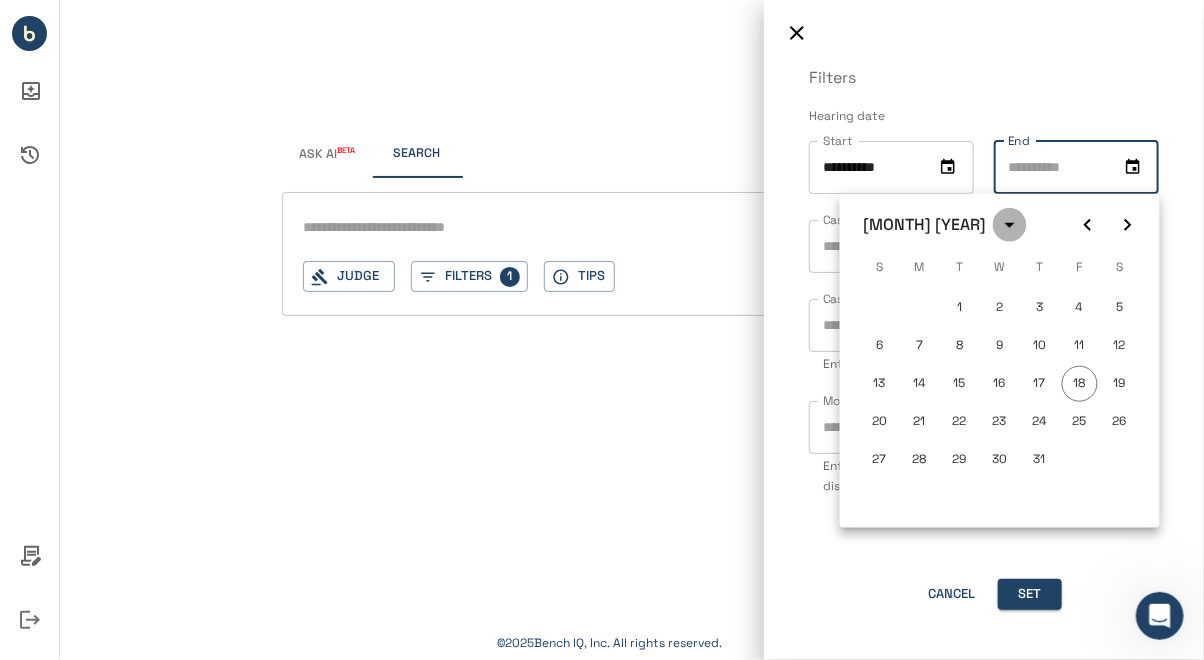 click 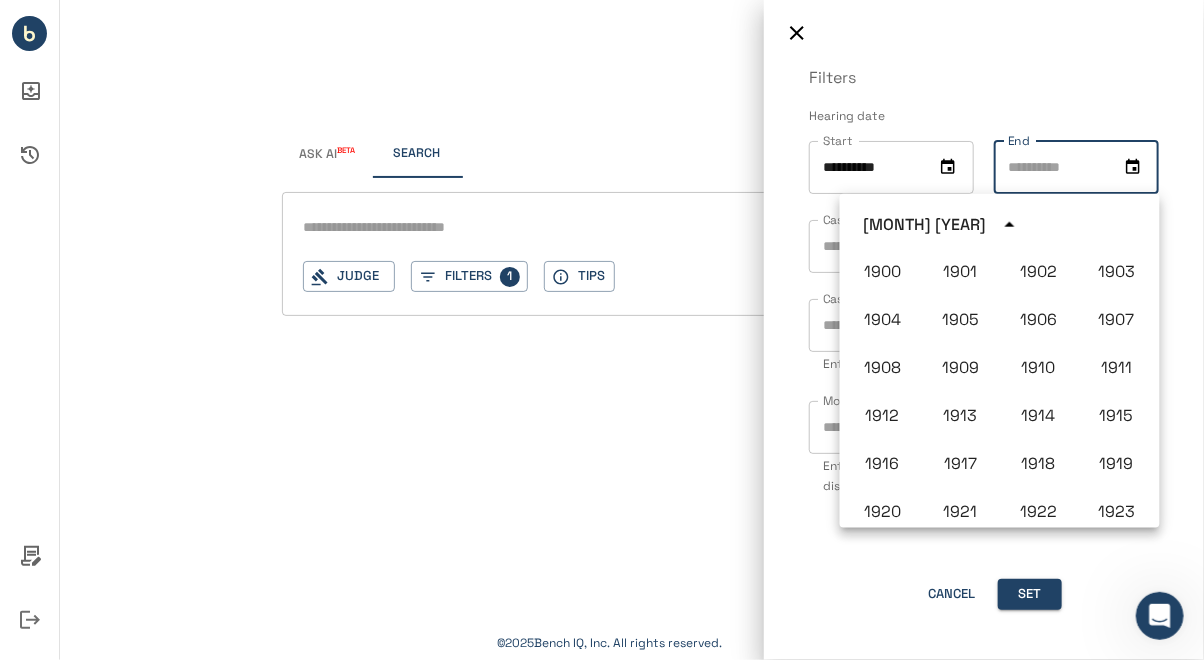 scroll, scrollTop: 1370, scrollLeft: 0, axis: vertical 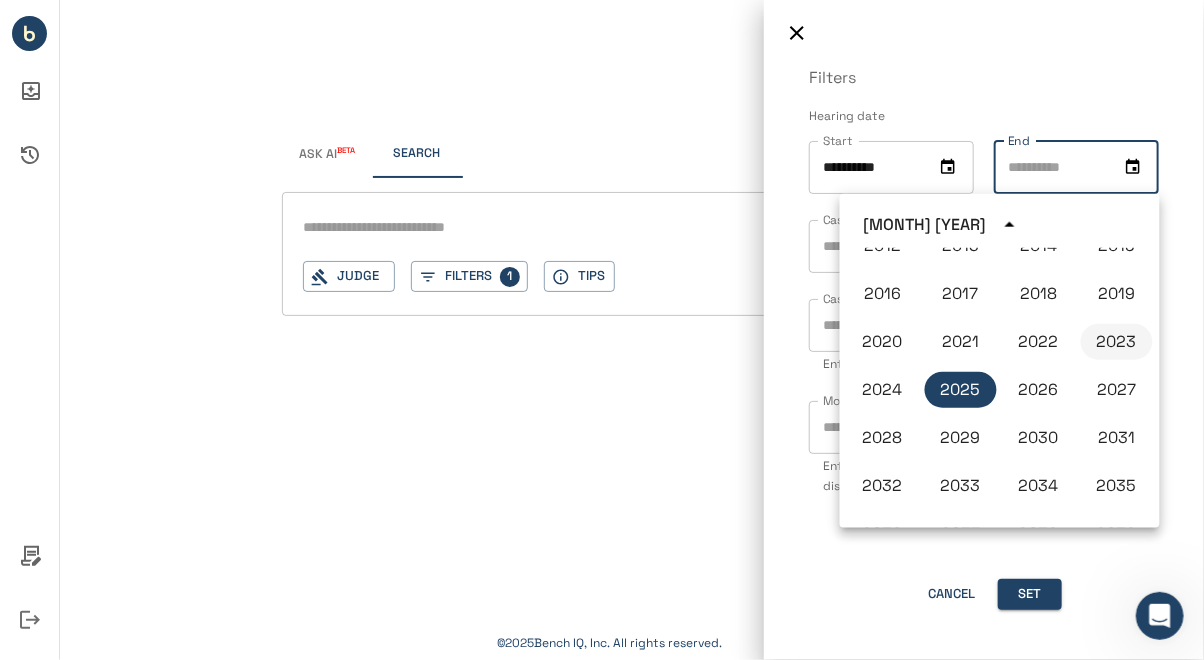 click on "2023" at bounding box center [1117, 342] 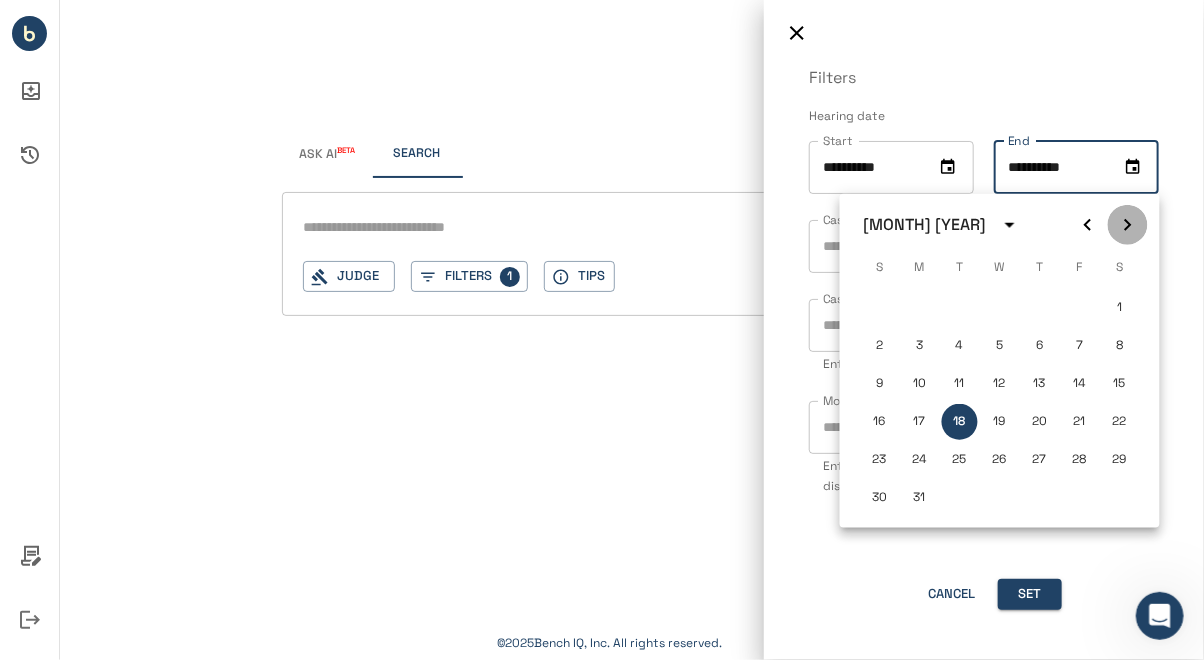 click 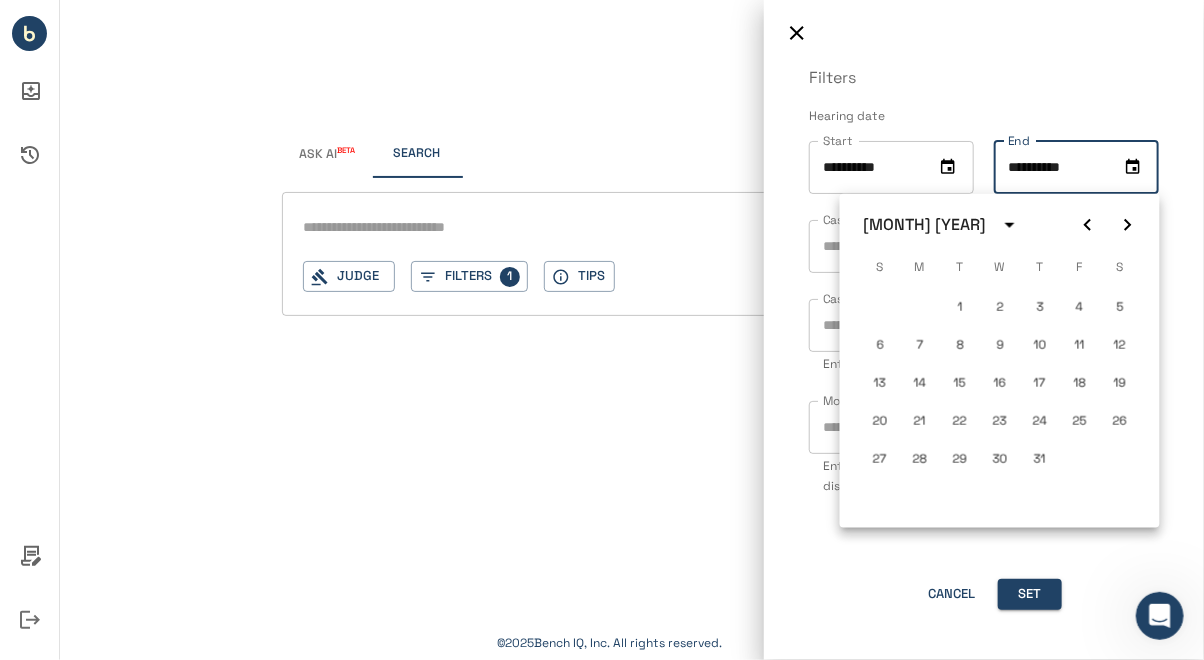 click 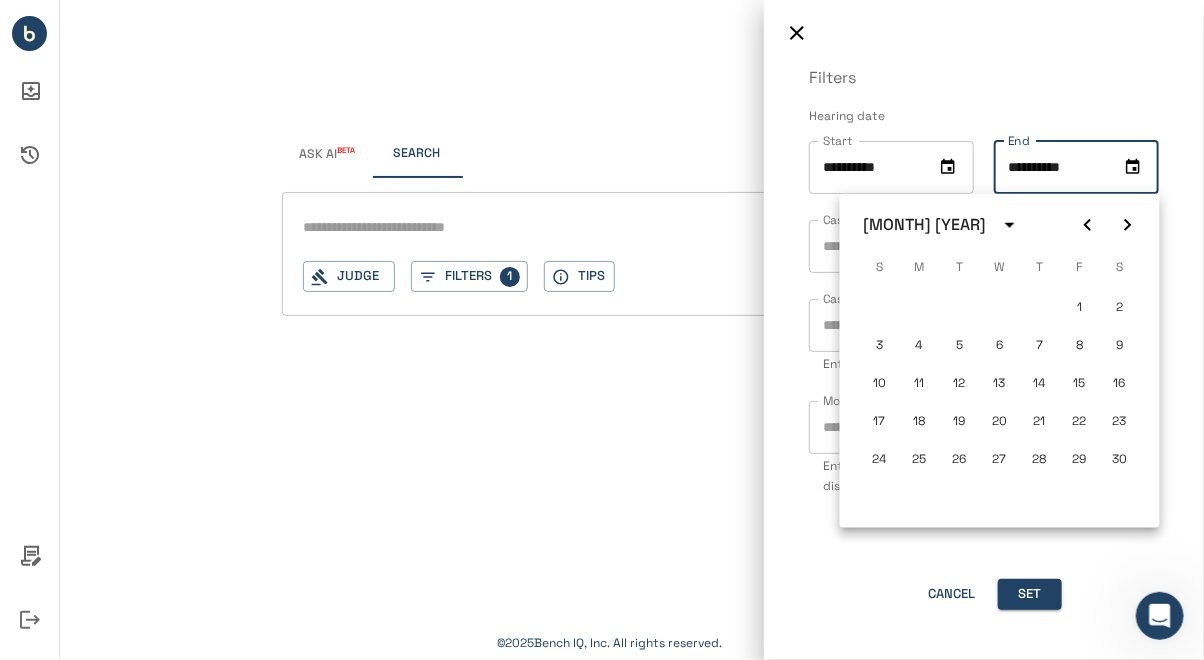 click 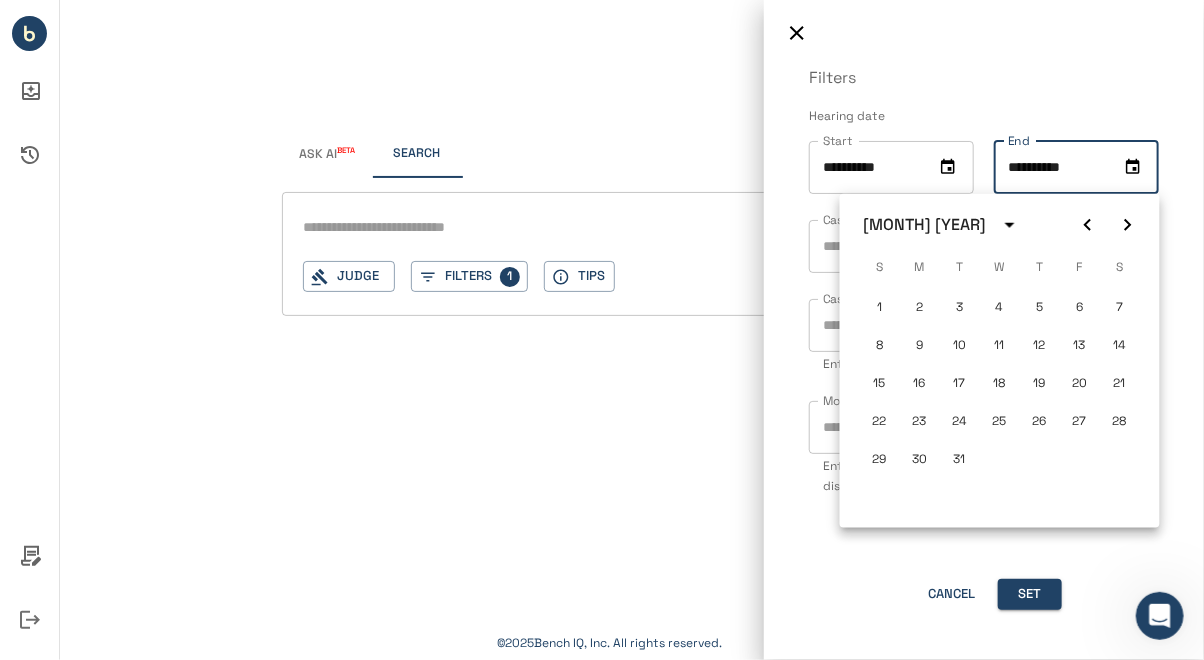 click 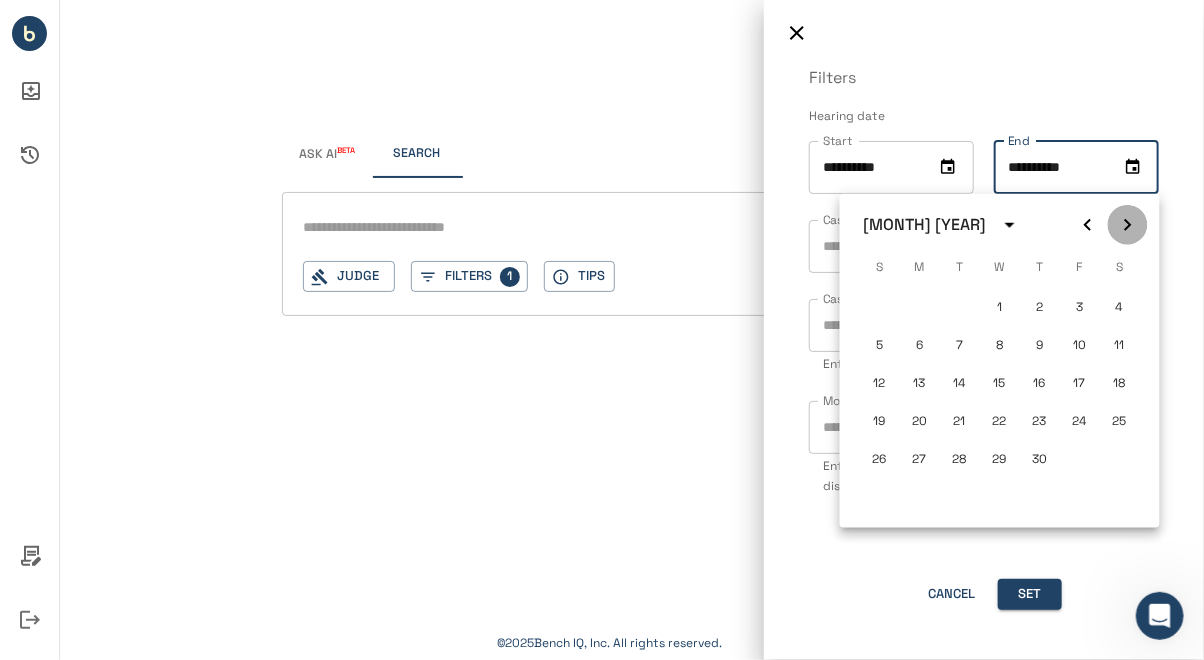 click 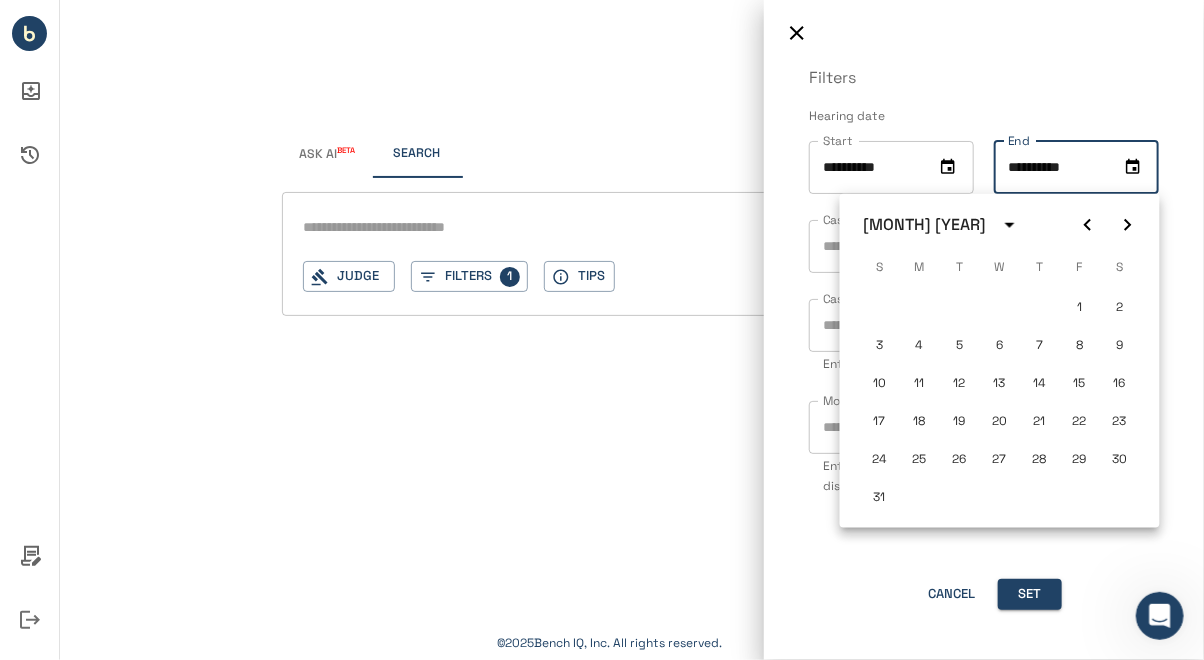 click 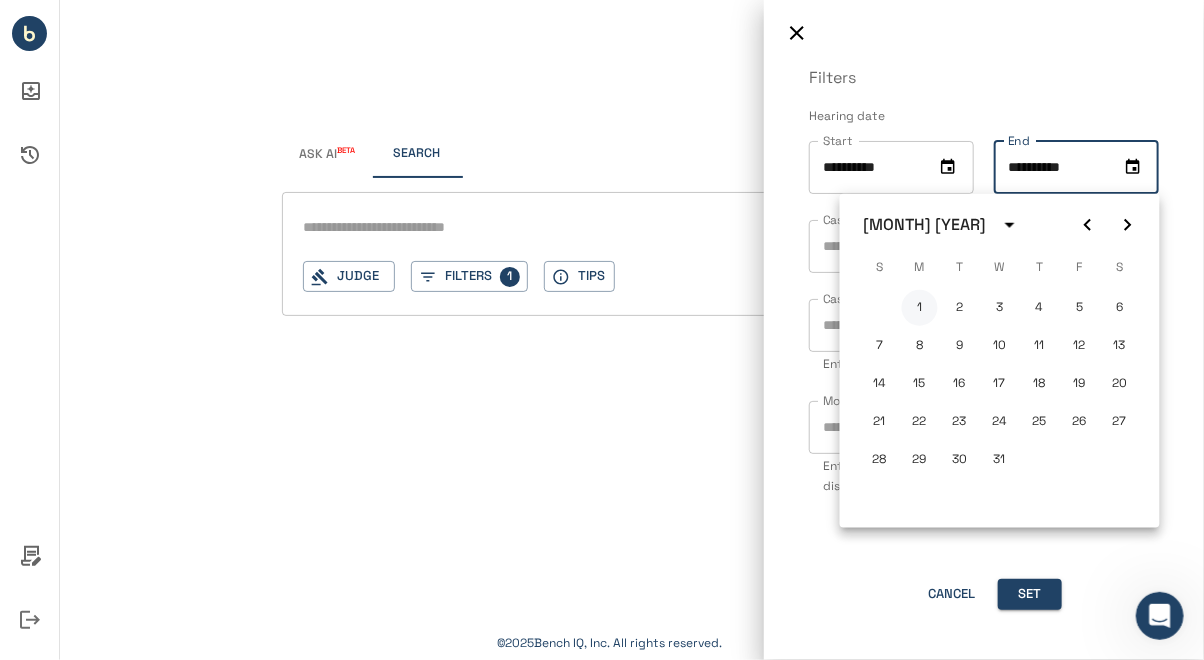 click on "1" at bounding box center (920, 308) 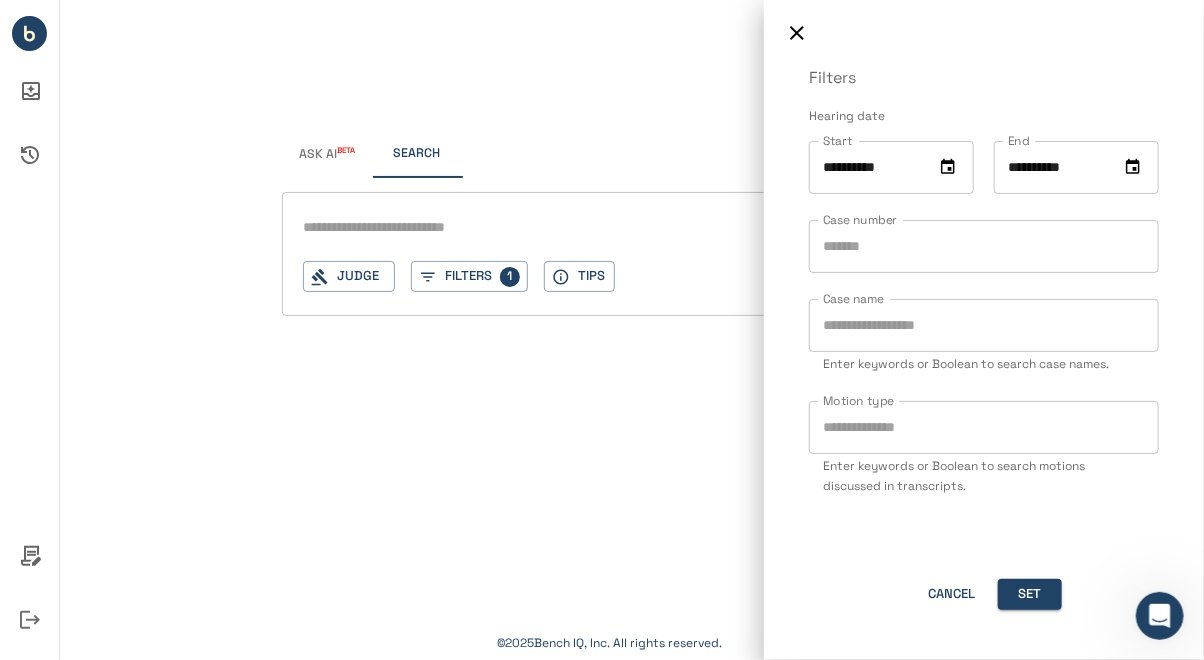 click on "Case number" at bounding box center (984, 246) 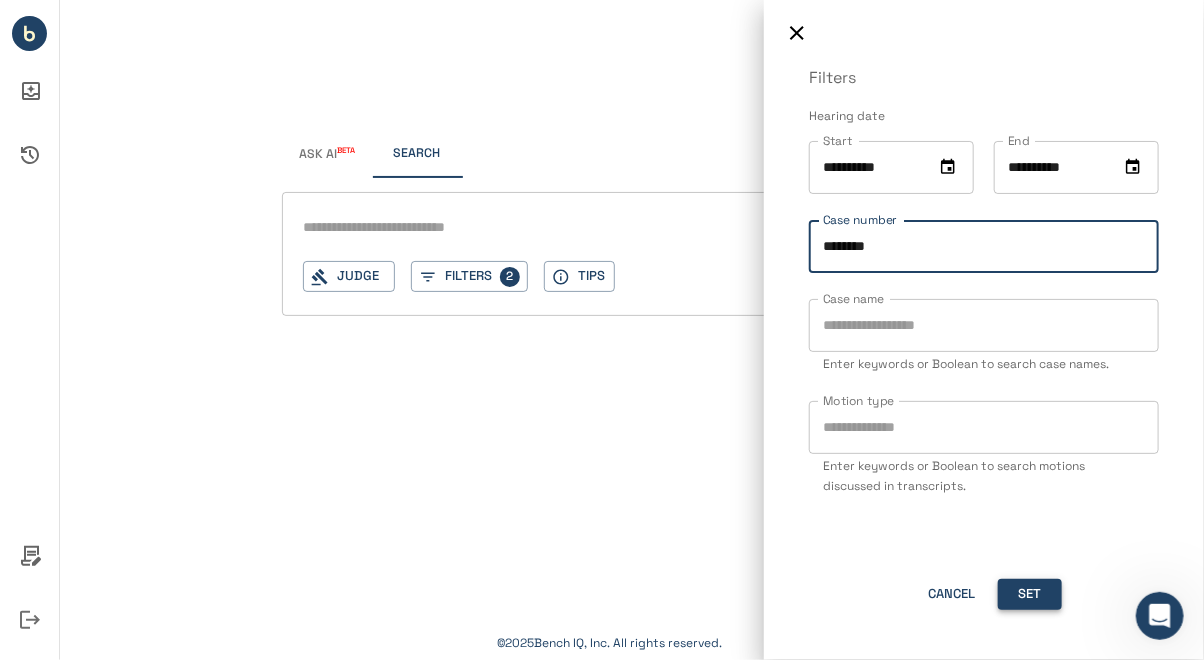 type on "**********" 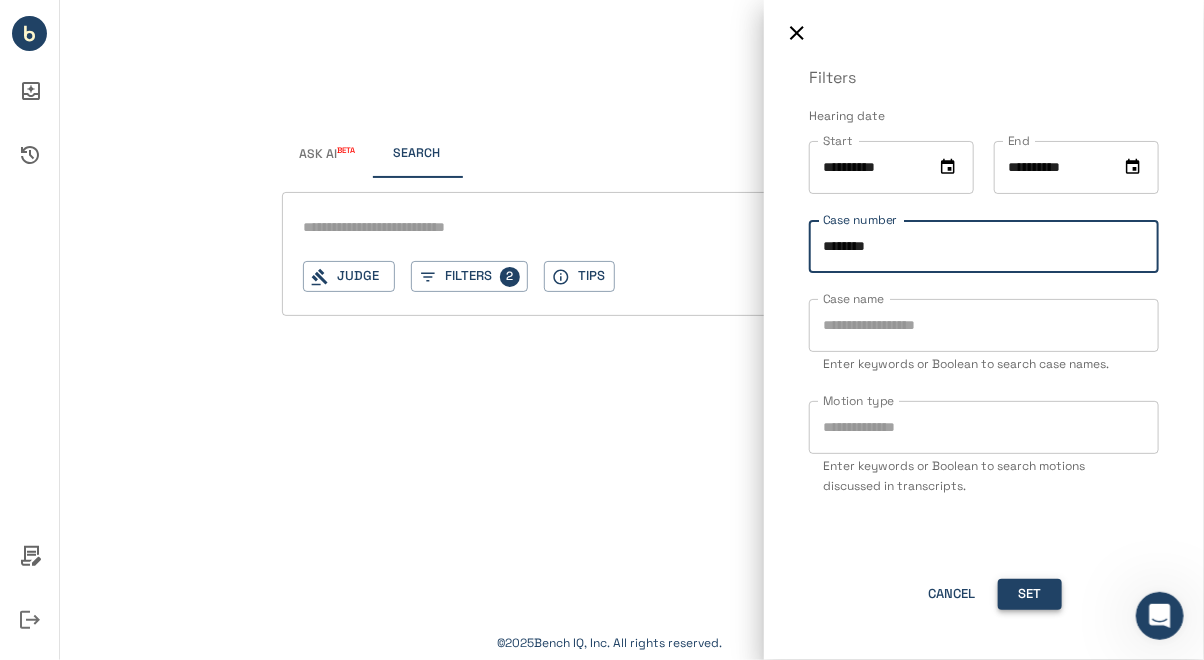 click on "Set" at bounding box center (1030, 594) 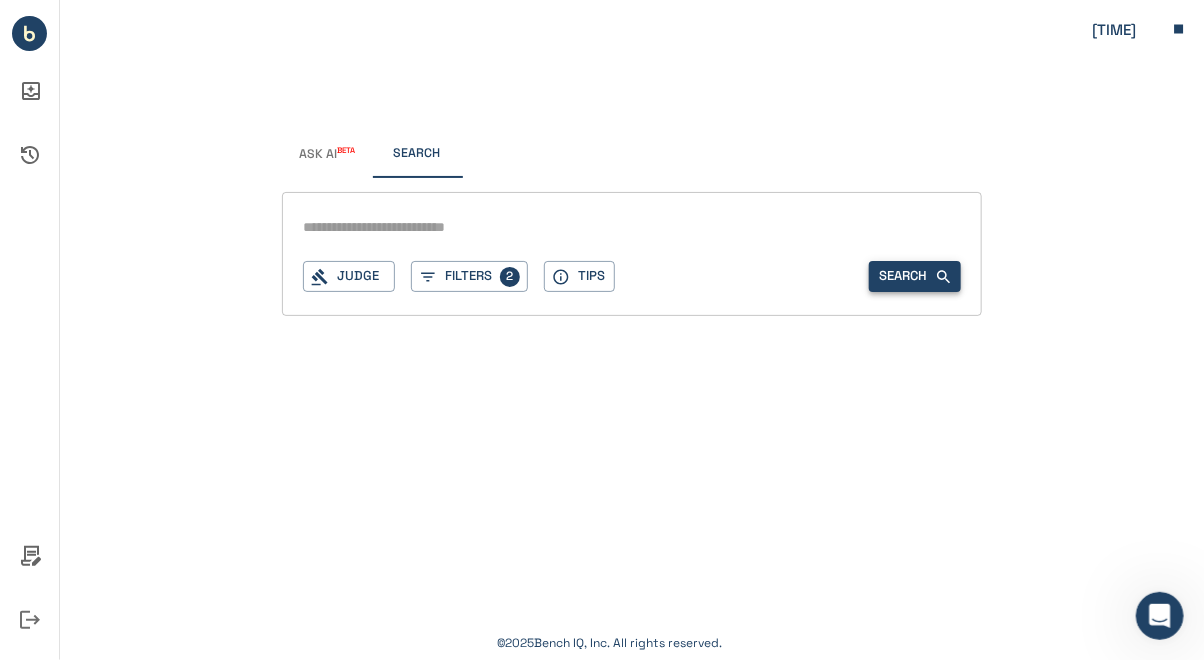 click on "Search" at bounding box center [915, 276] 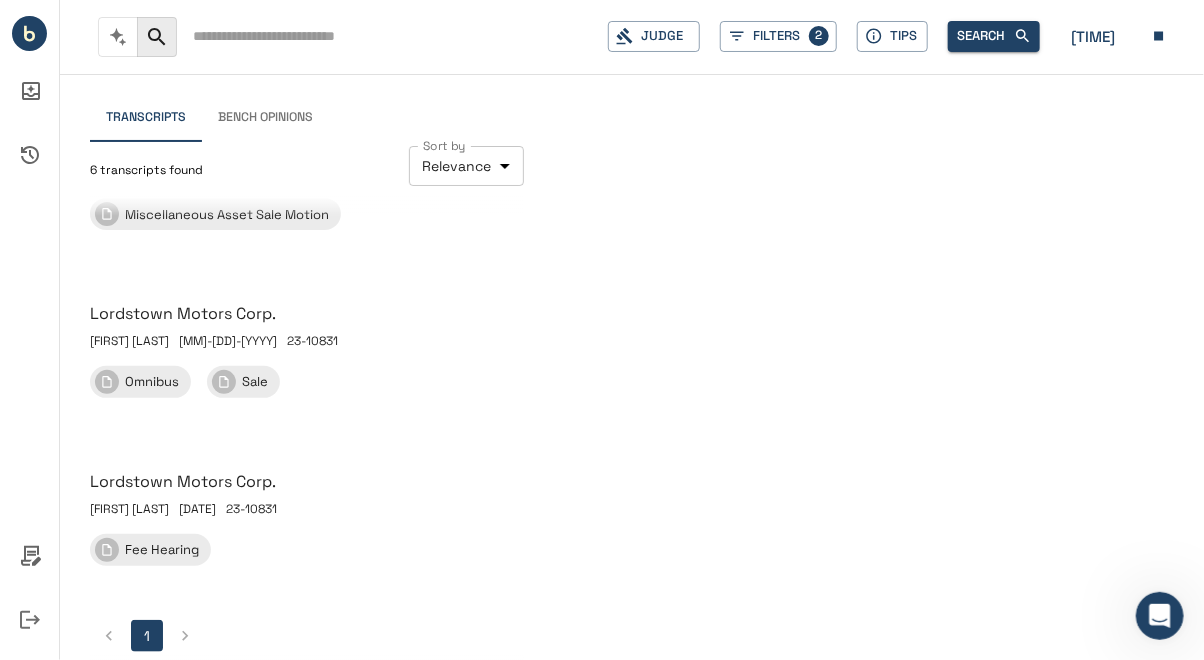 scroll, scrollTop: 614, scrollLeft: 0, axis: vertical 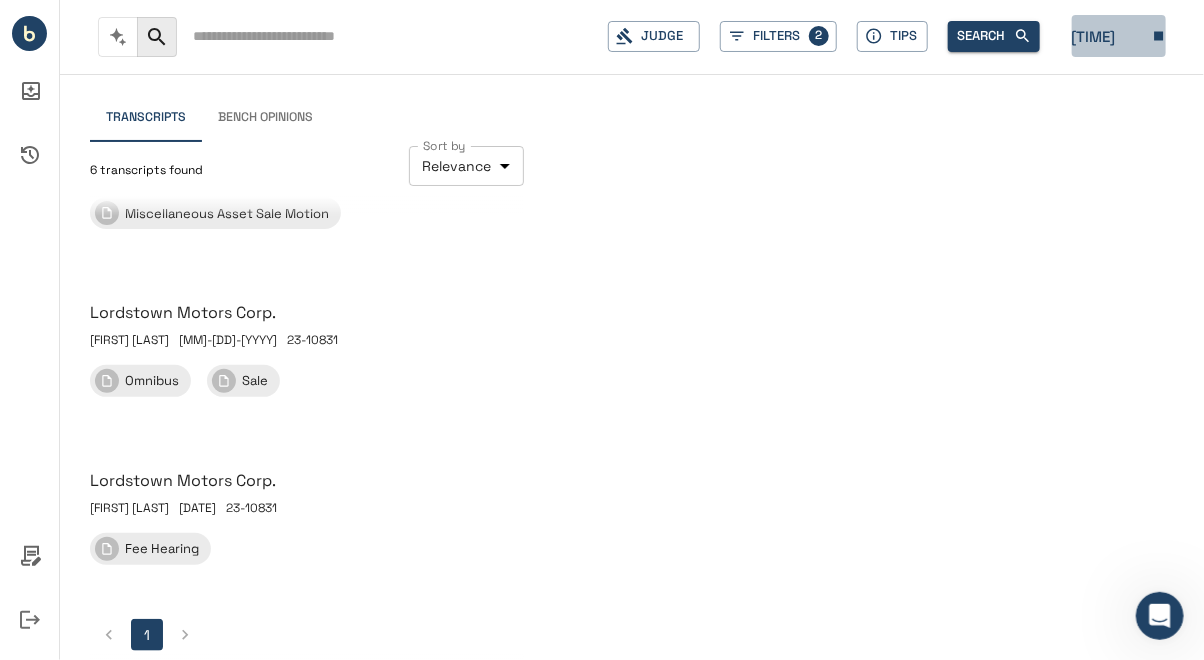 click 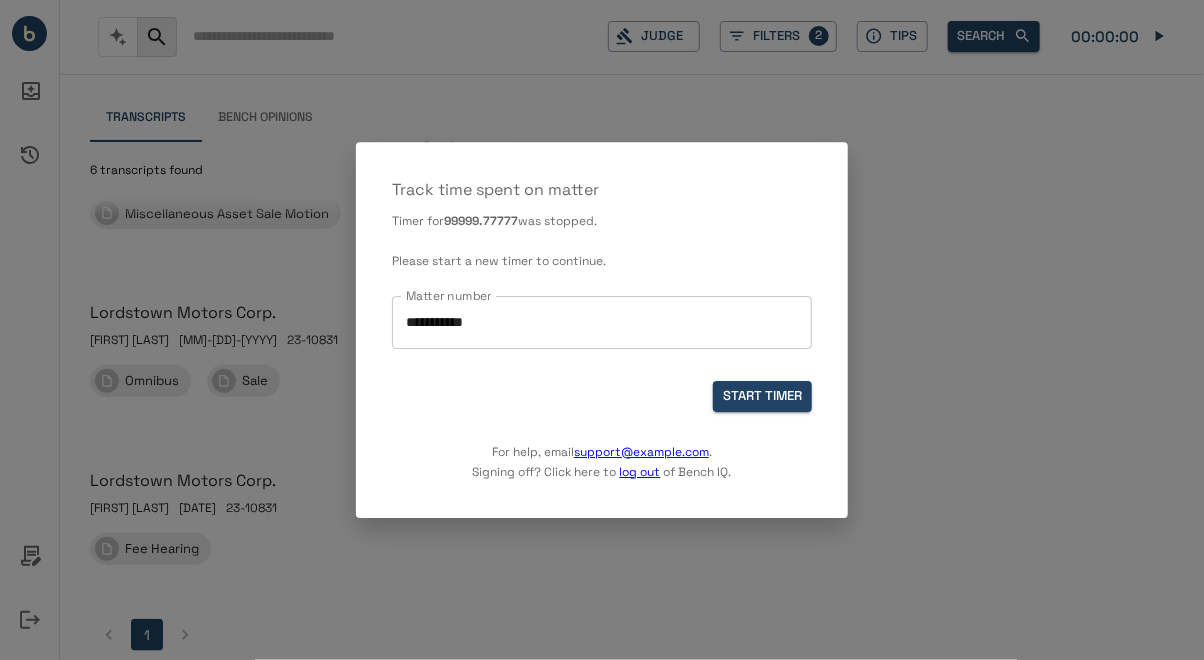 click at bounding box center [602, 330] 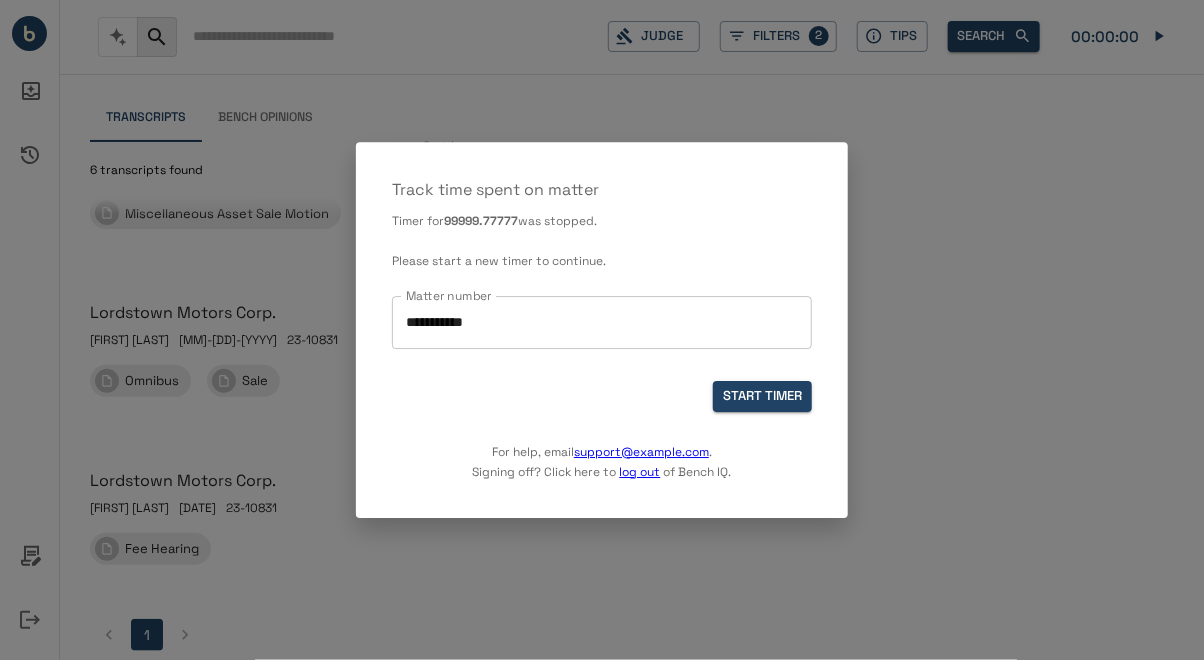 click on "log out" at bounding box center (640, 472) 